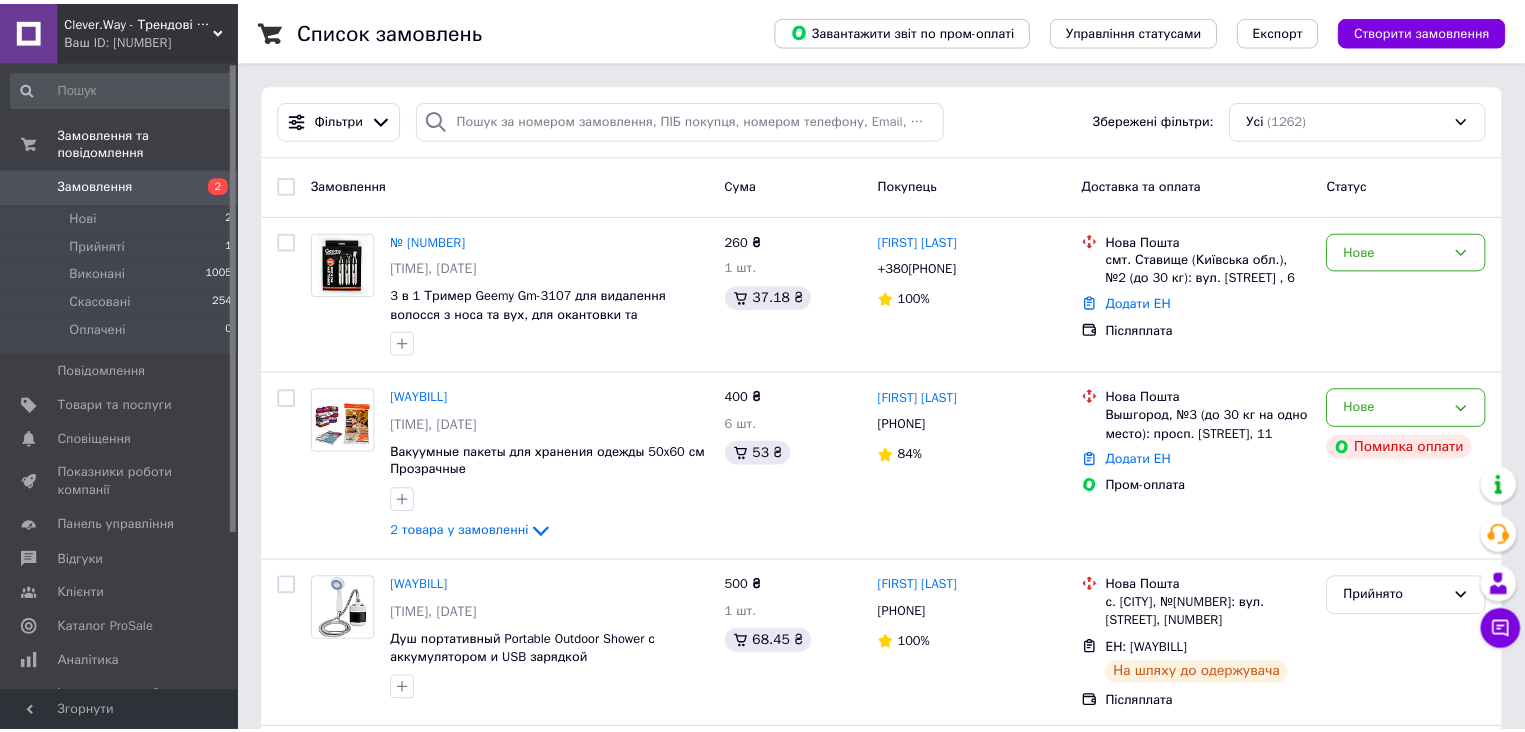 scroll, scrollTop: 0, scrollLeft: 0, axis: both 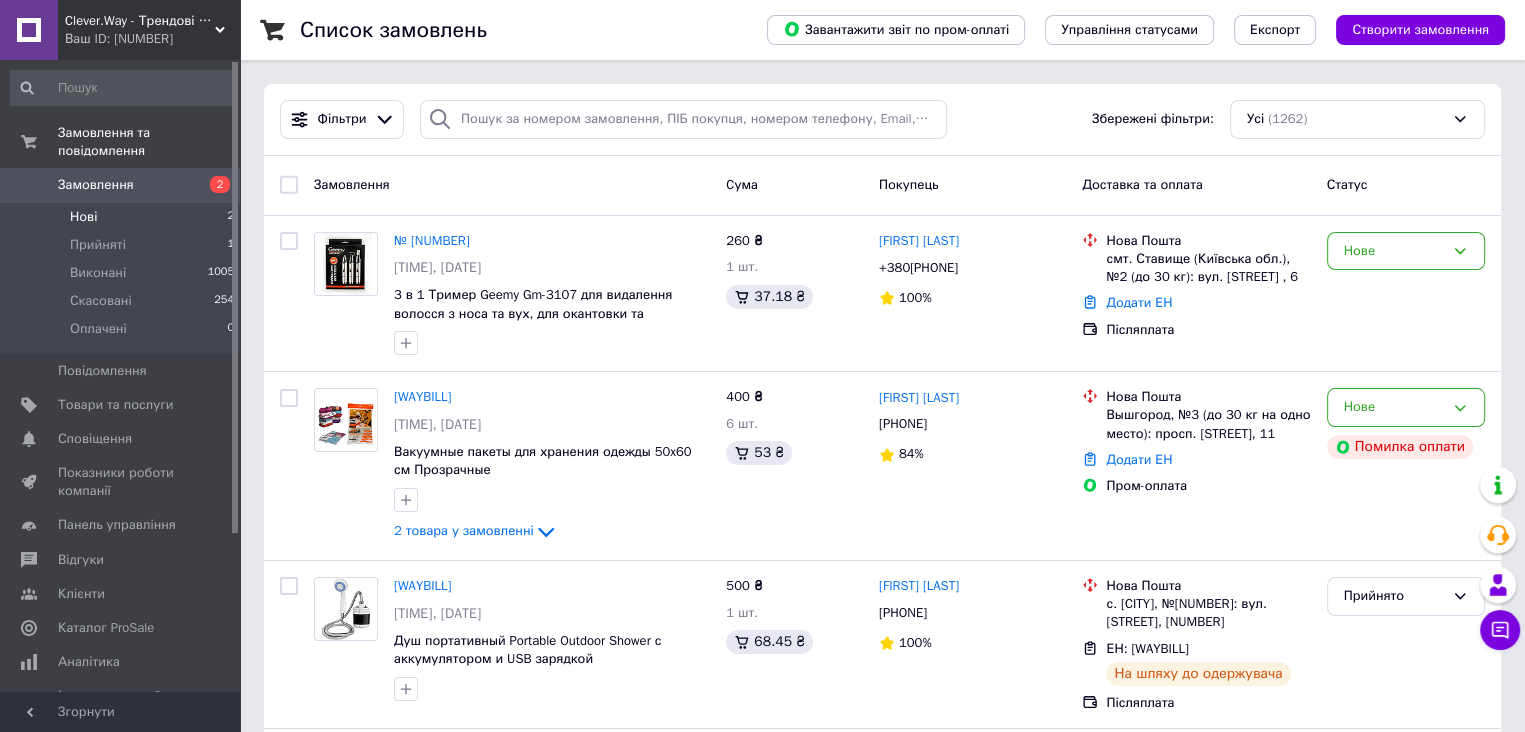 click on "Нові 2" at bounding box center [123, 217] 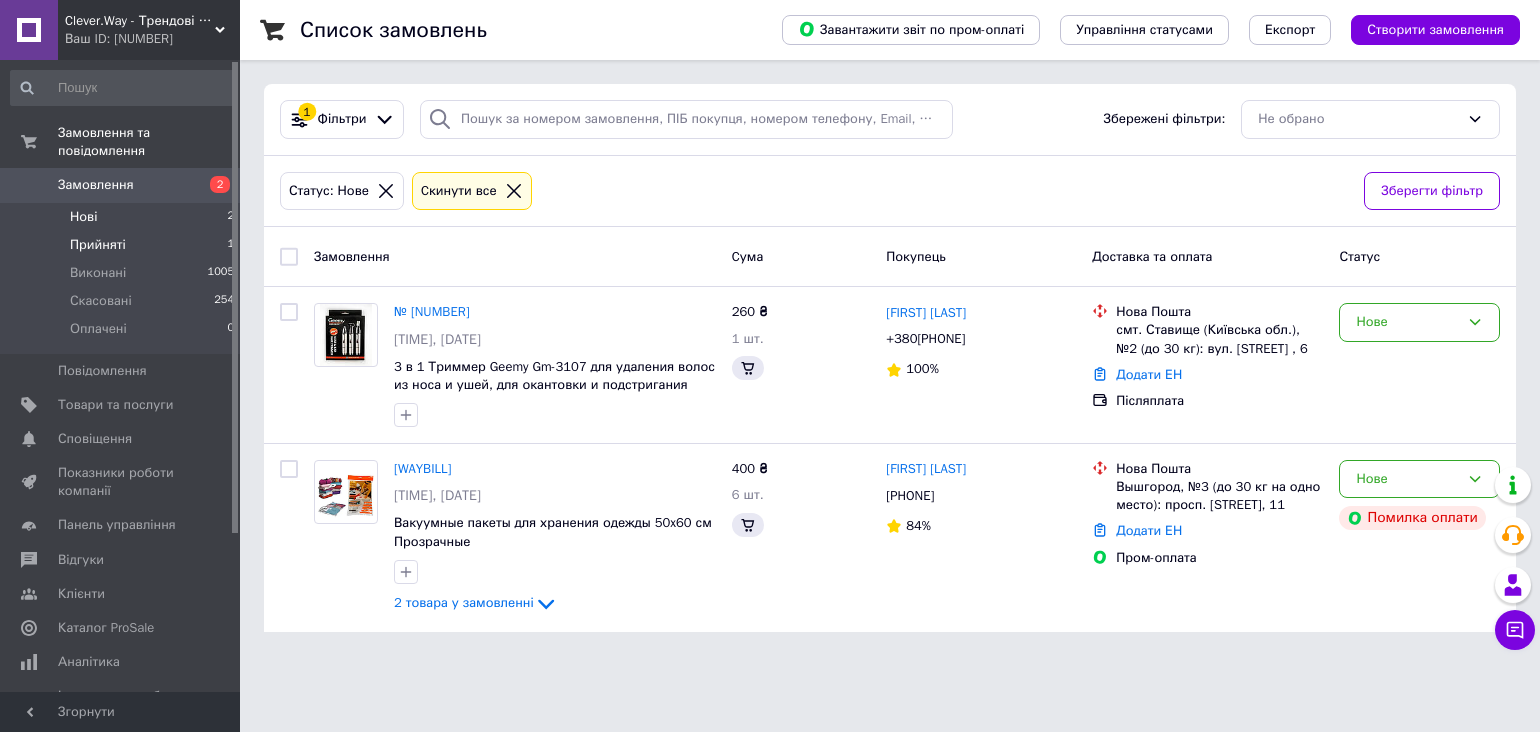 click on "Прийняті 1" at bounding box center (123, 245) 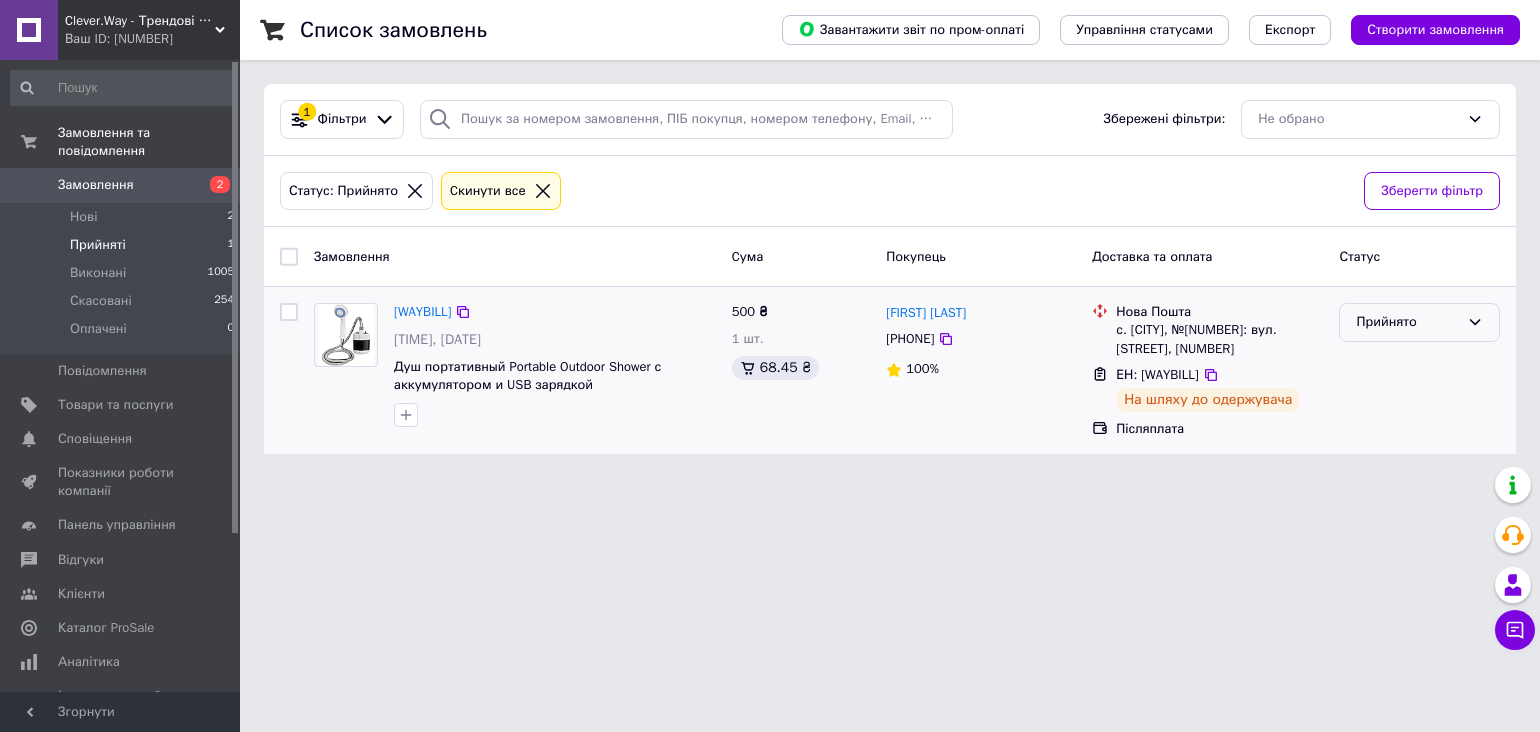 click on "Прийнято" at bounding box center [1407, 322] 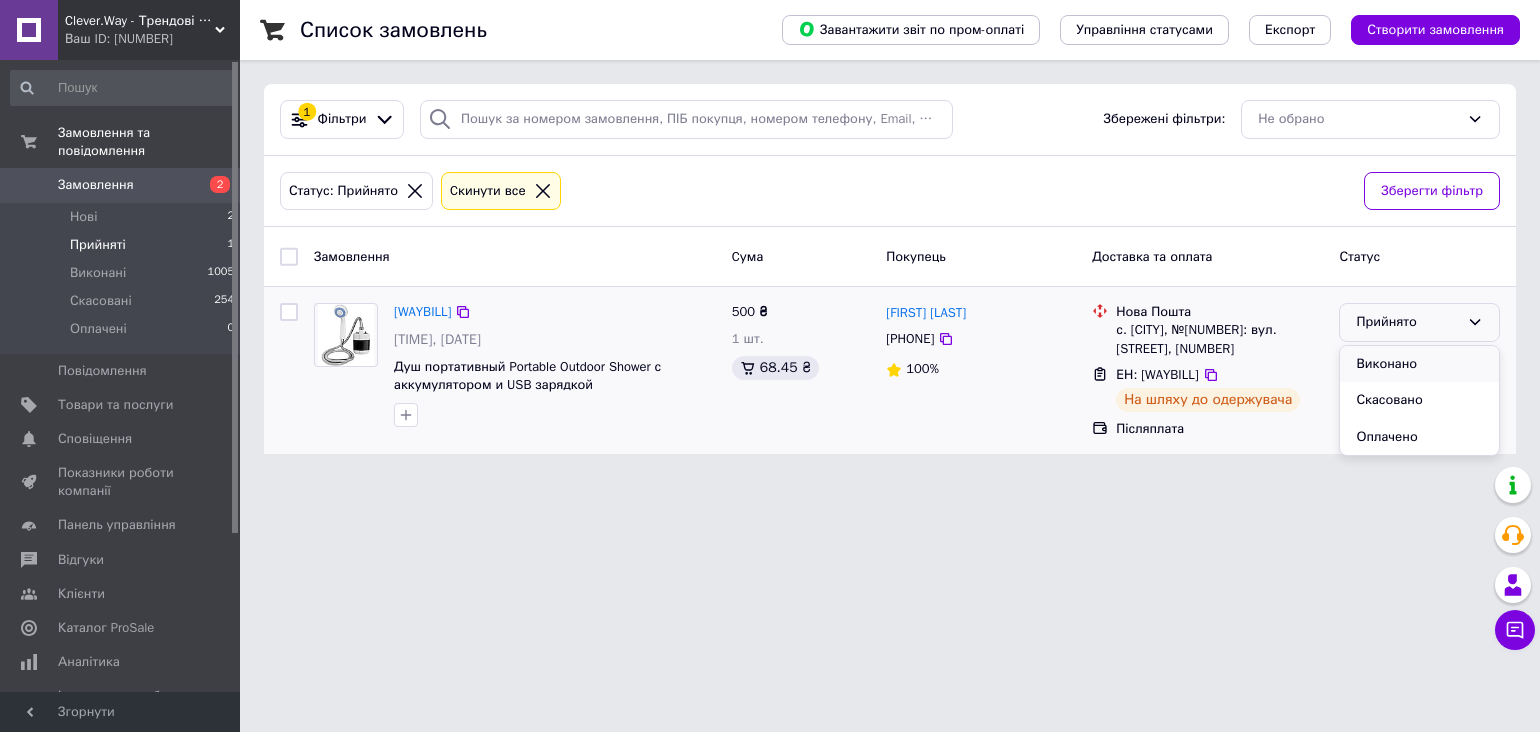 click on "Виконано" at bounding box center (1419, 364) 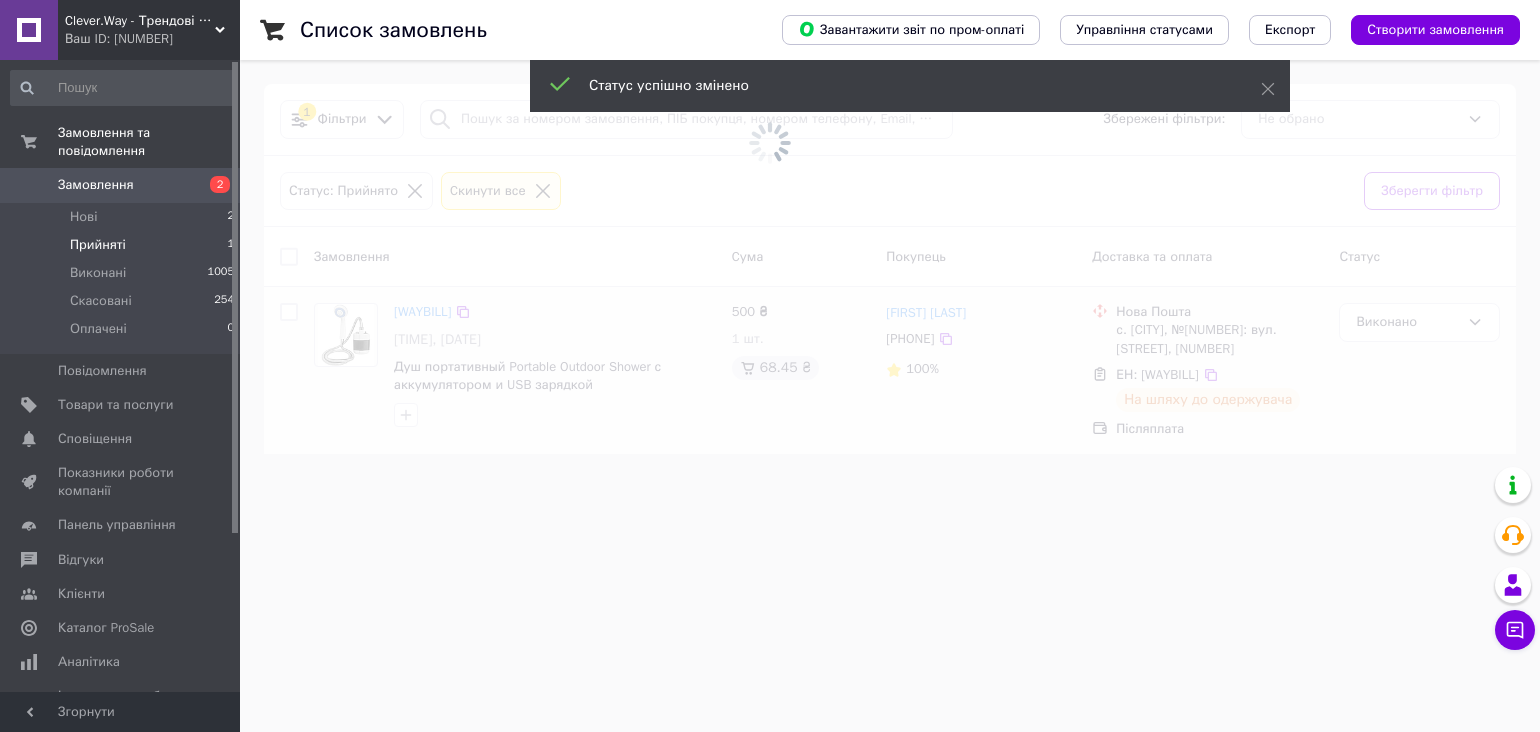 click on "Прийняті 1" at bounding box center [123, 245] 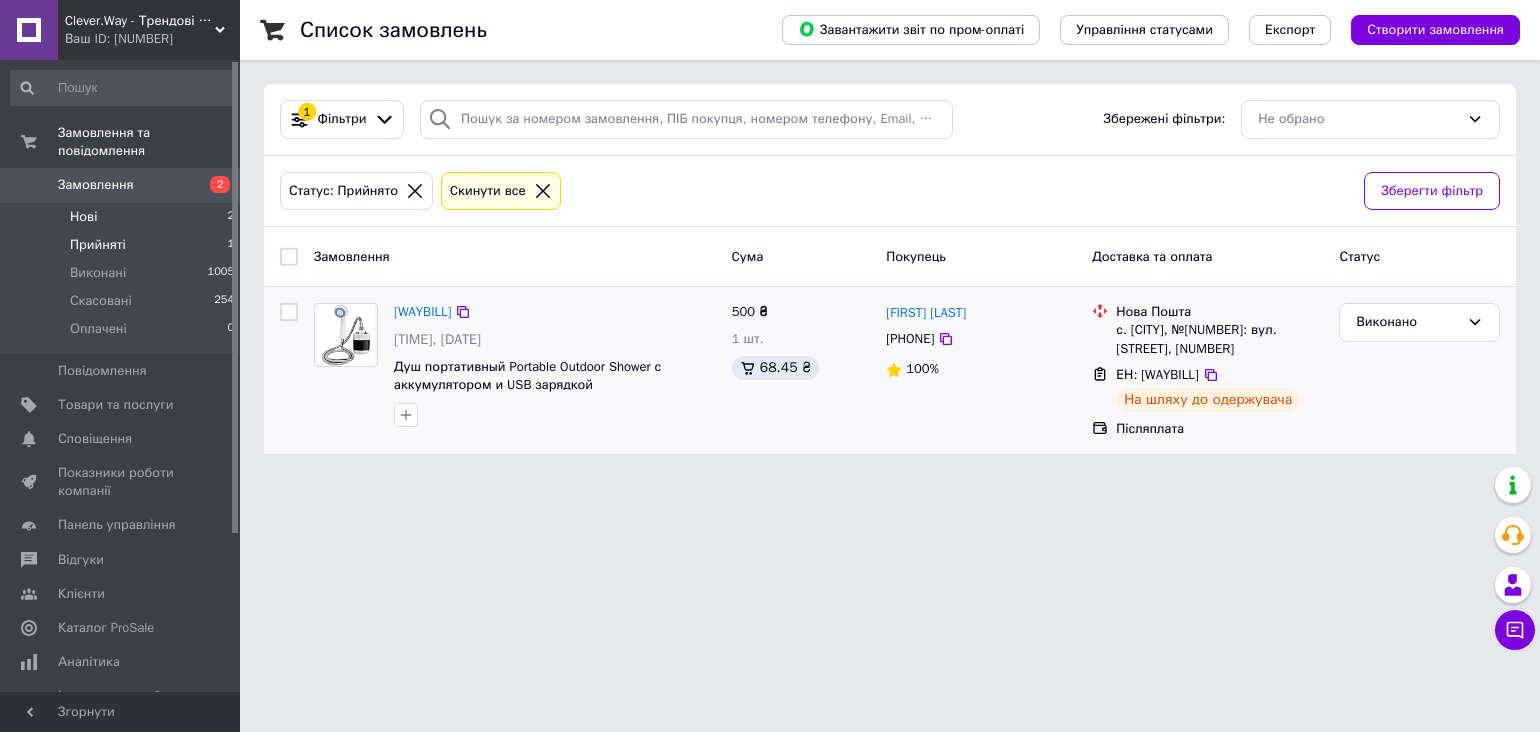 click on "Нові 2" at bounding box center (123, 217) 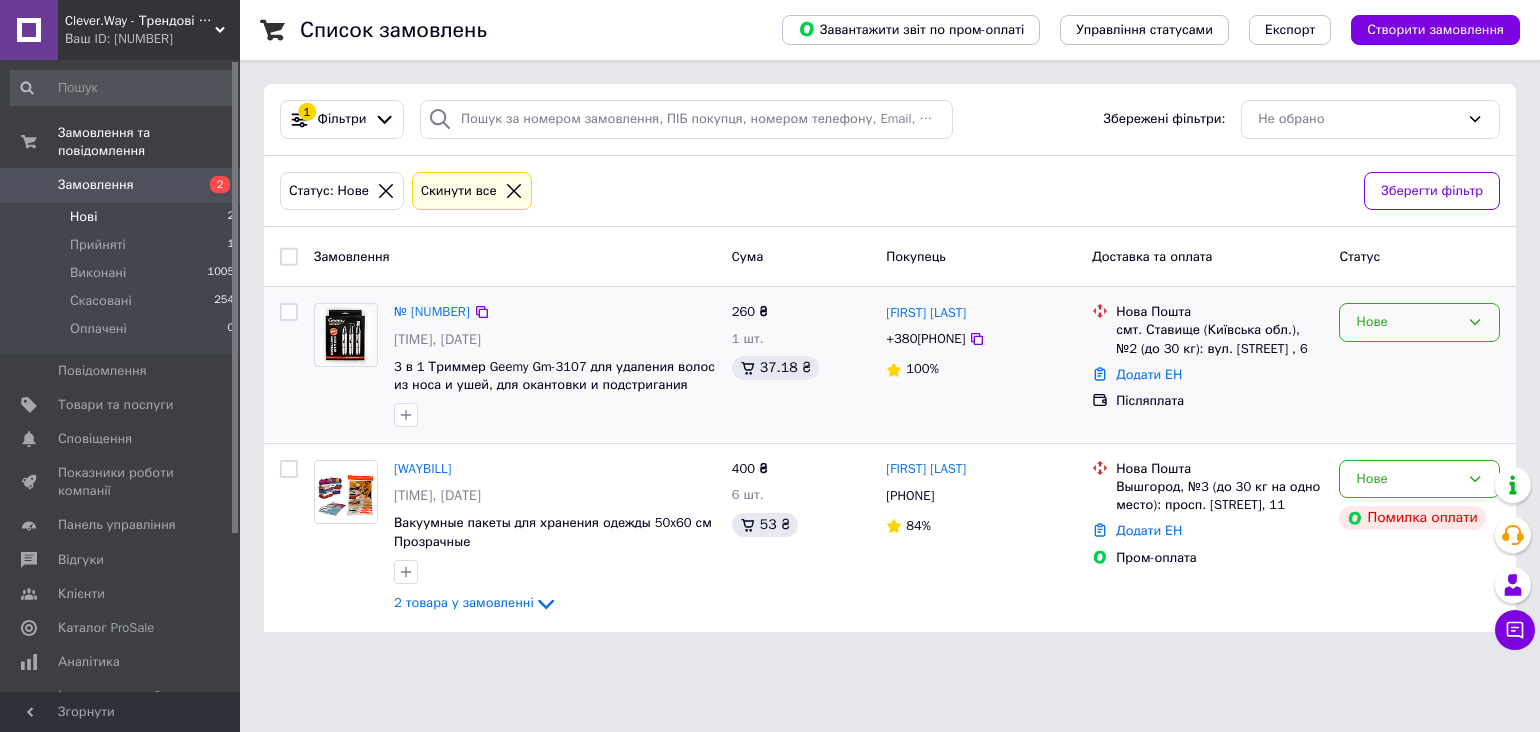 click on "Нове" at bounding box center [1407, 322] 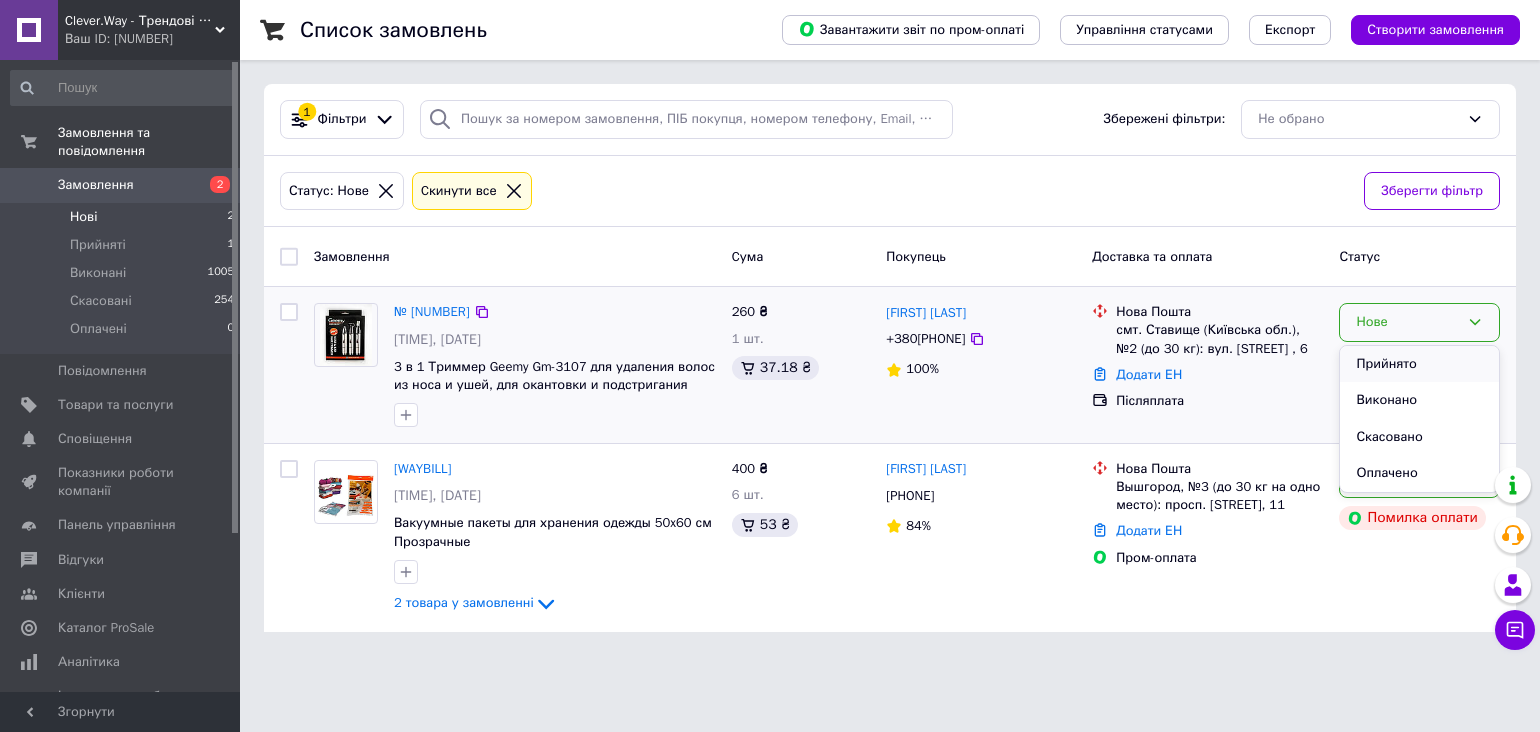 click on "Прийнято" at bounding box center (1419, 364) 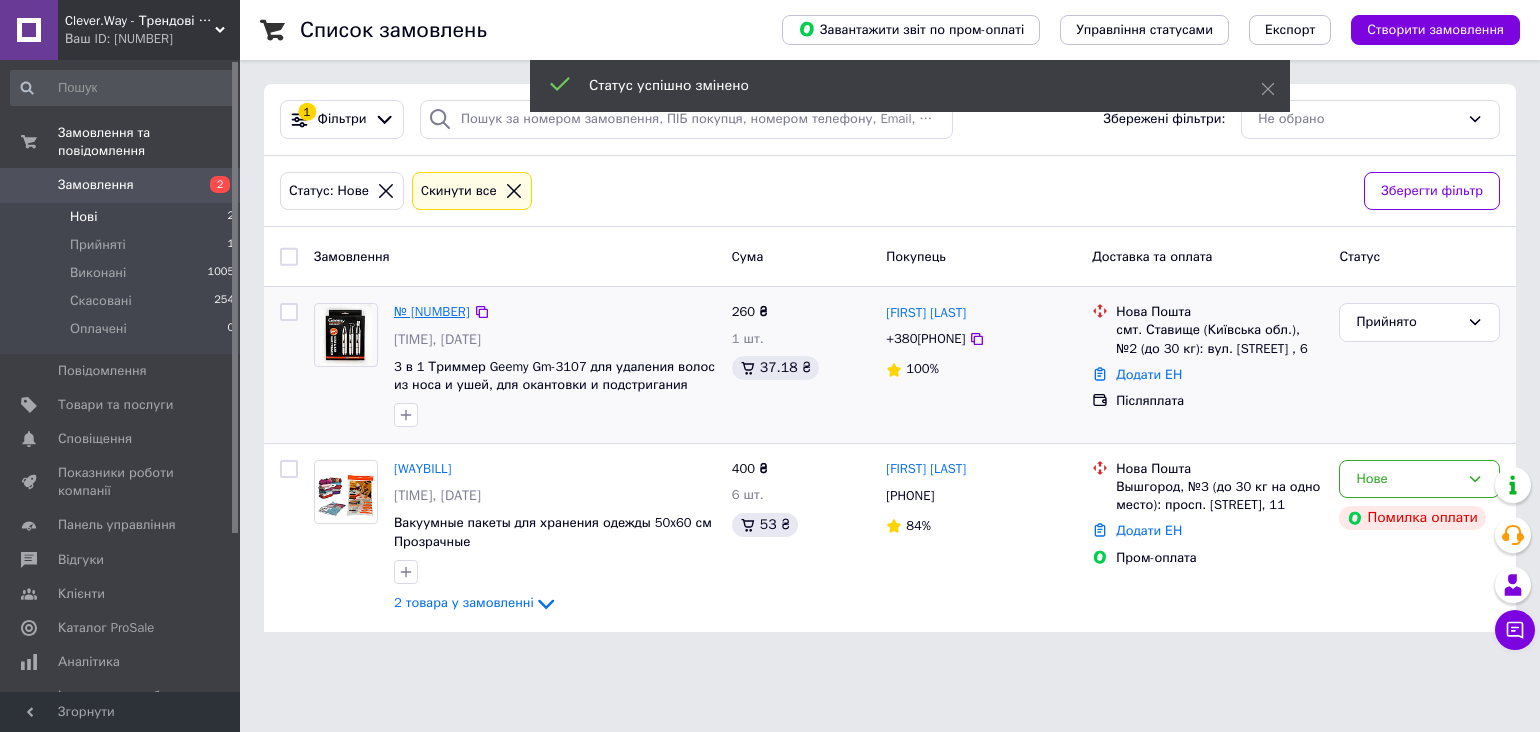 click on "№ [NUMBER]" at bounding box center [432, 311] 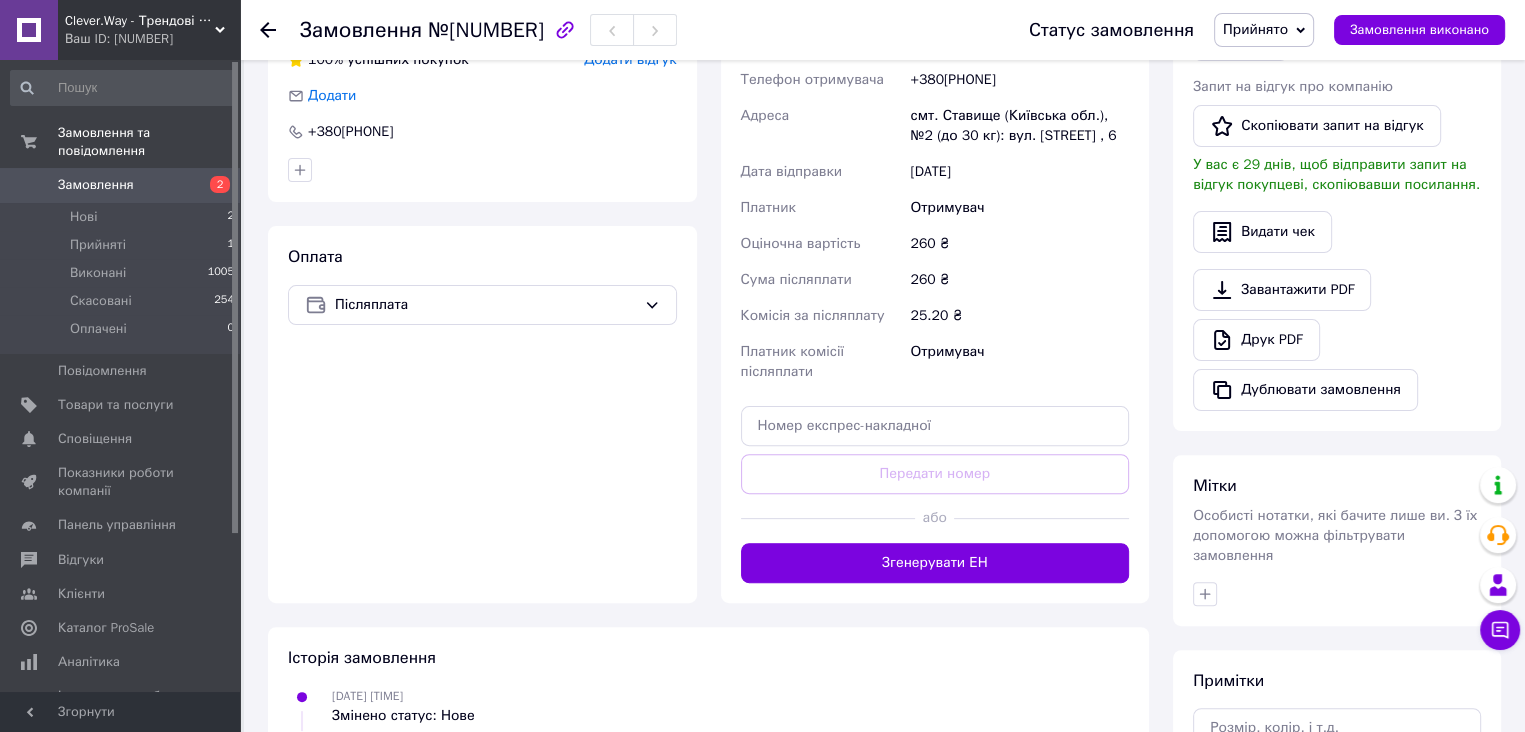 scroll, scrollTop: 700, scrollLeft: 0, axis: vertical 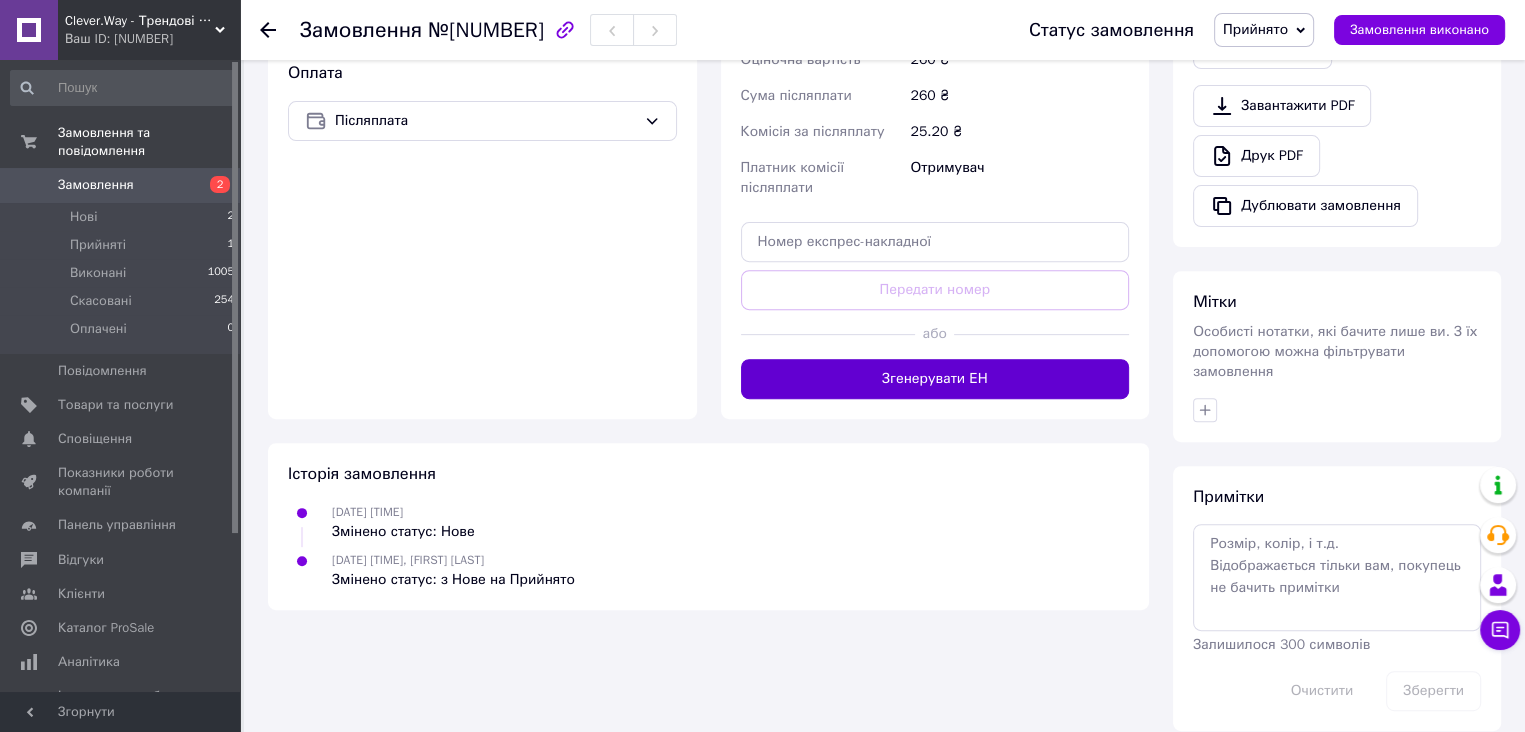 click on "Згенерувати ЕН" at bounding box center [935, 379] 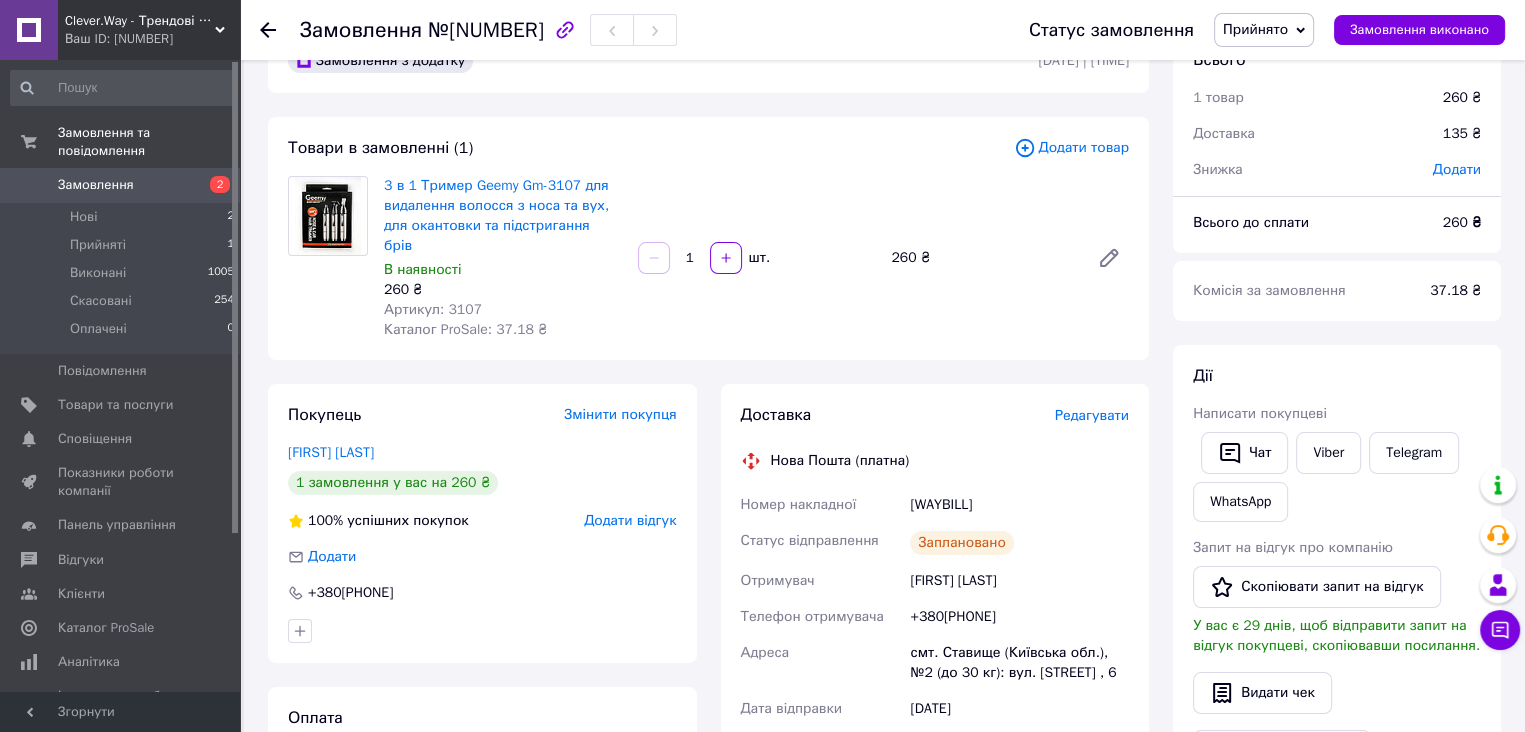 scroll, scrollTop: 100, scrollLeft: 0, axis: vertical 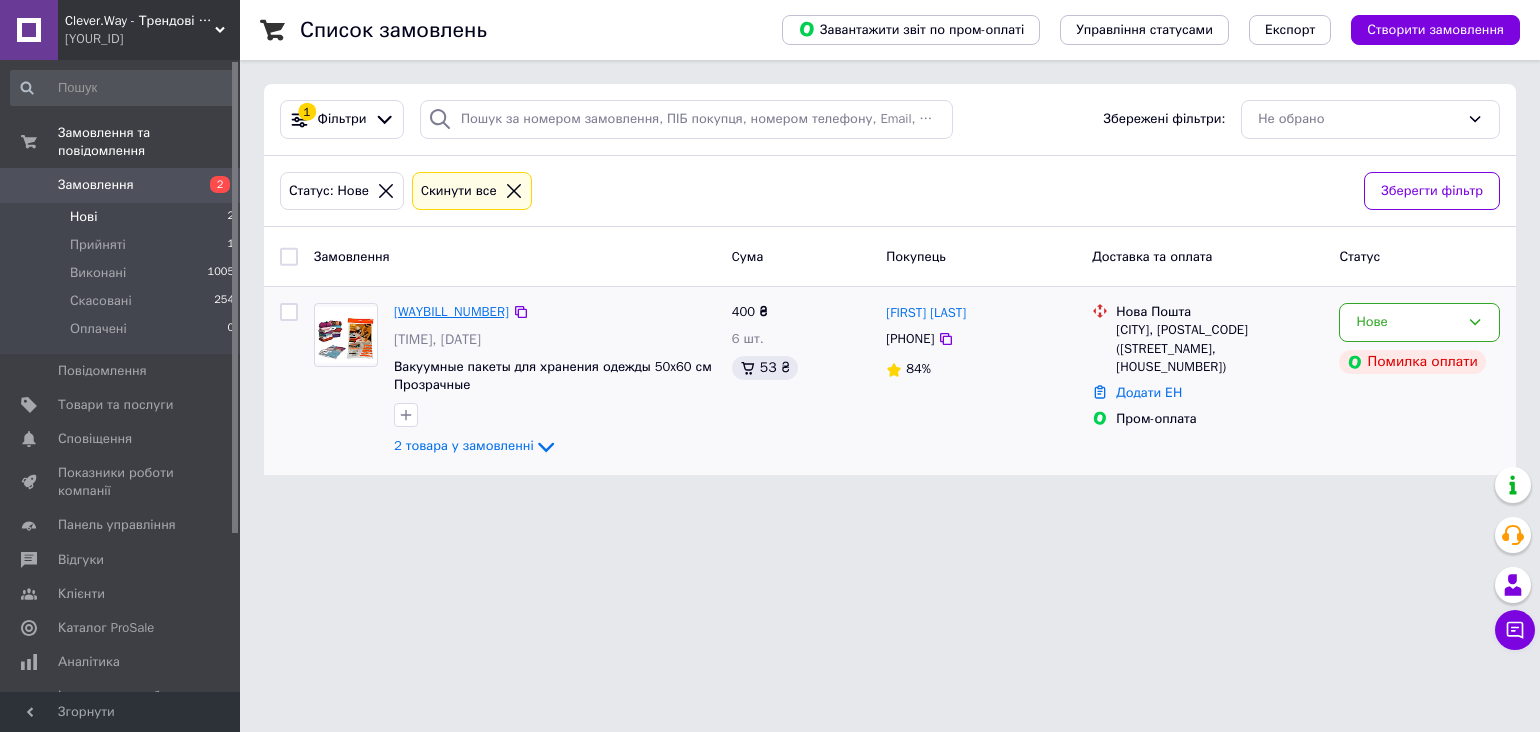 click on "[WAYBILL_NUMBER]" at bounding box center (451, 311) 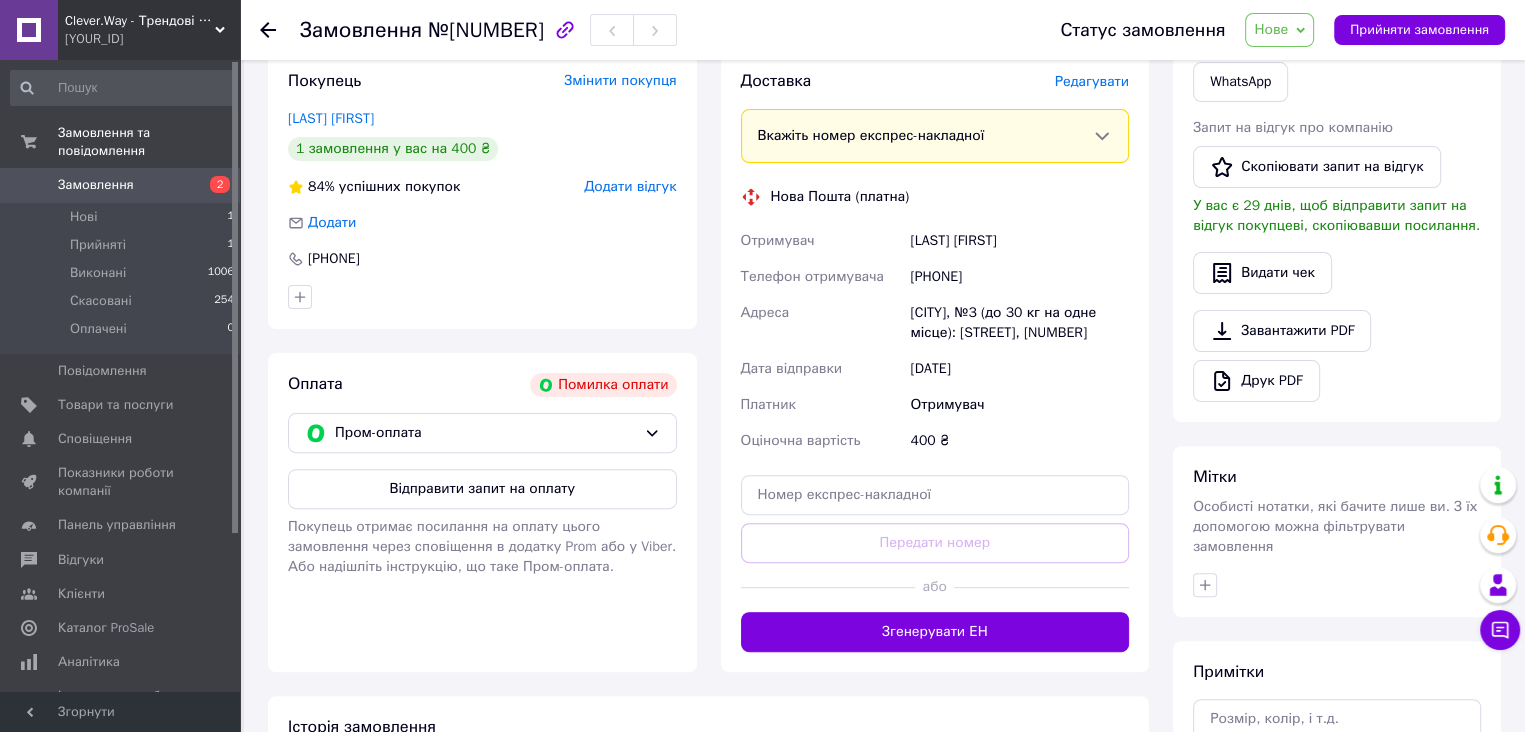 scroll, scrollTop: 600, scrollLeft: 0, axis: vertical 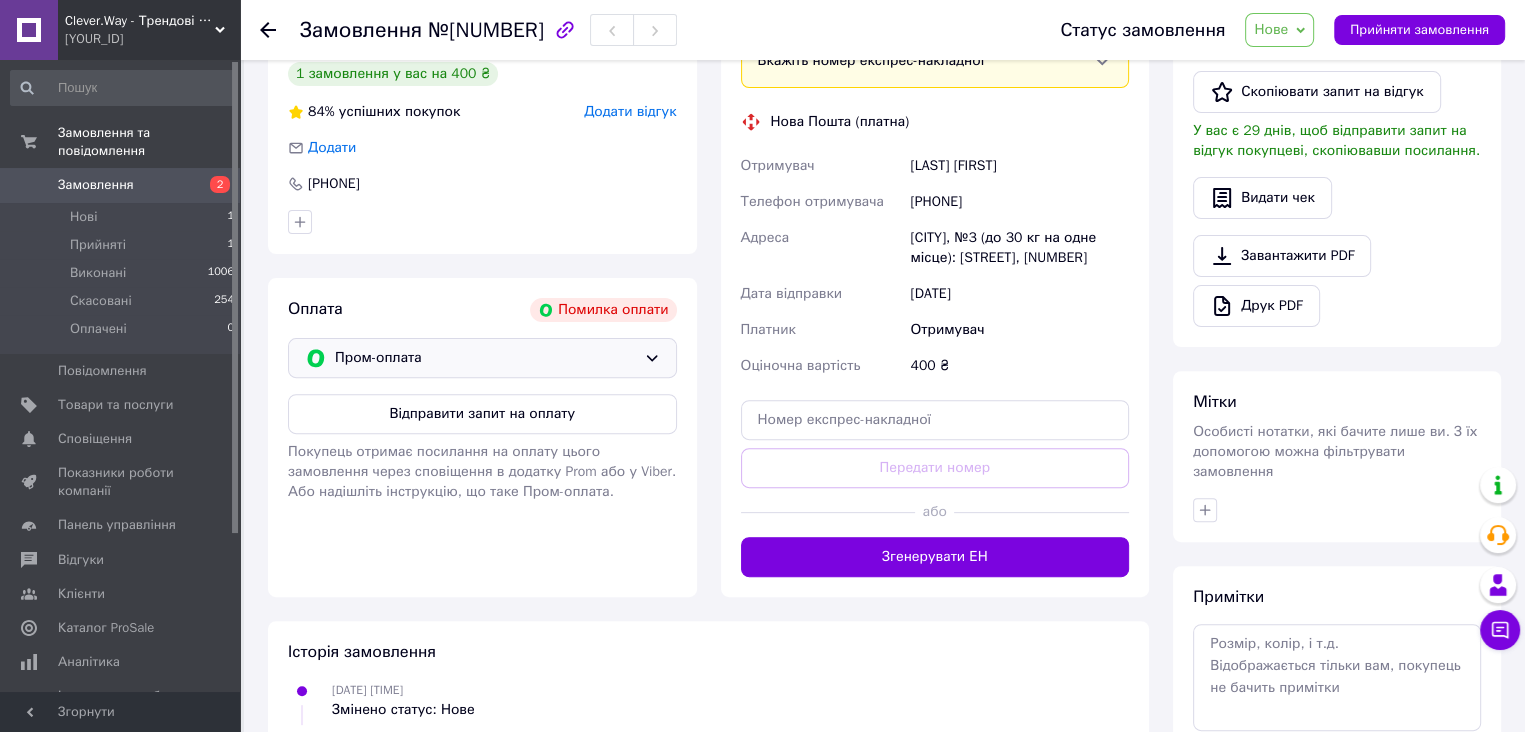 click on "Пром-оплата" at bounding box center (485, 358) 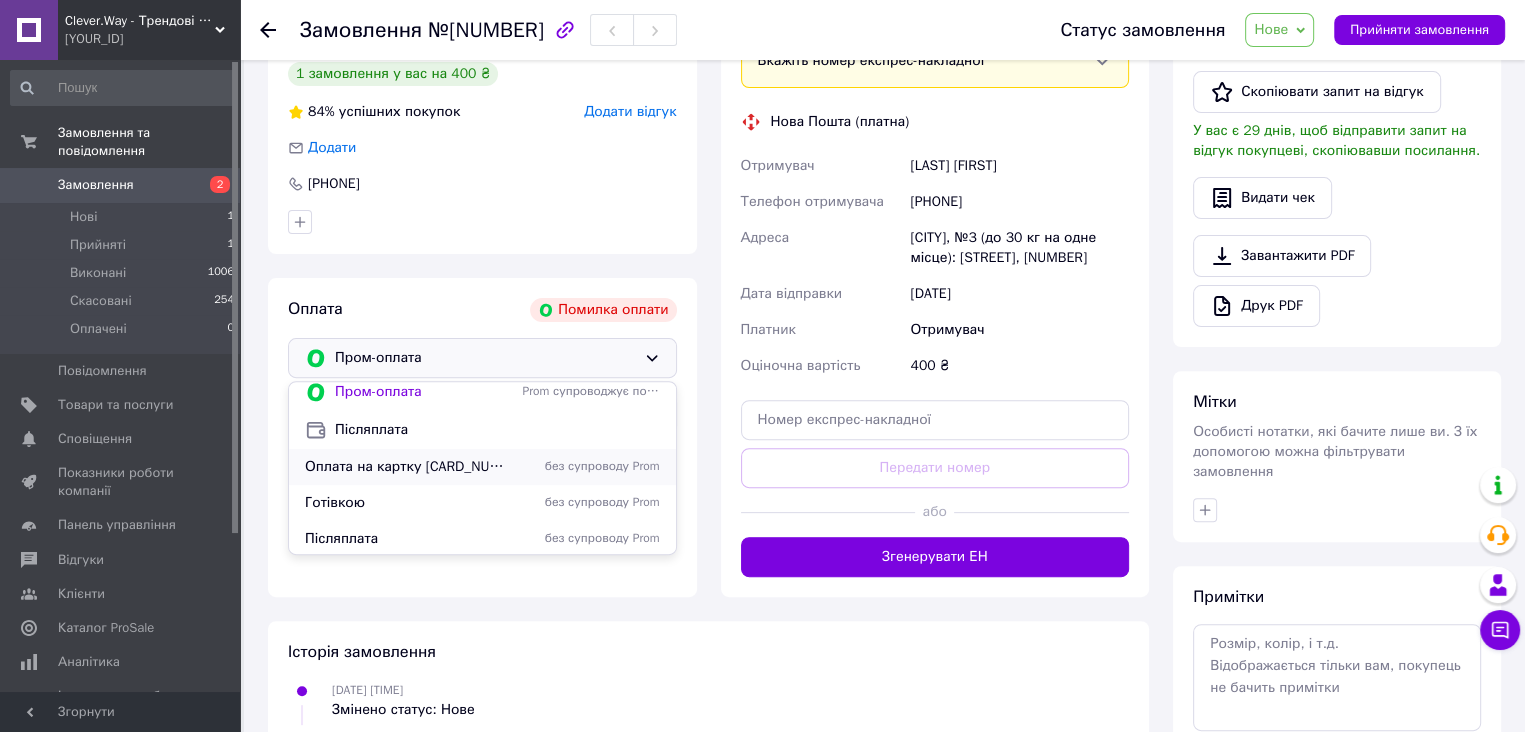 scroll, scrollTop: 12, scrollLeft: 0, axis: vertical 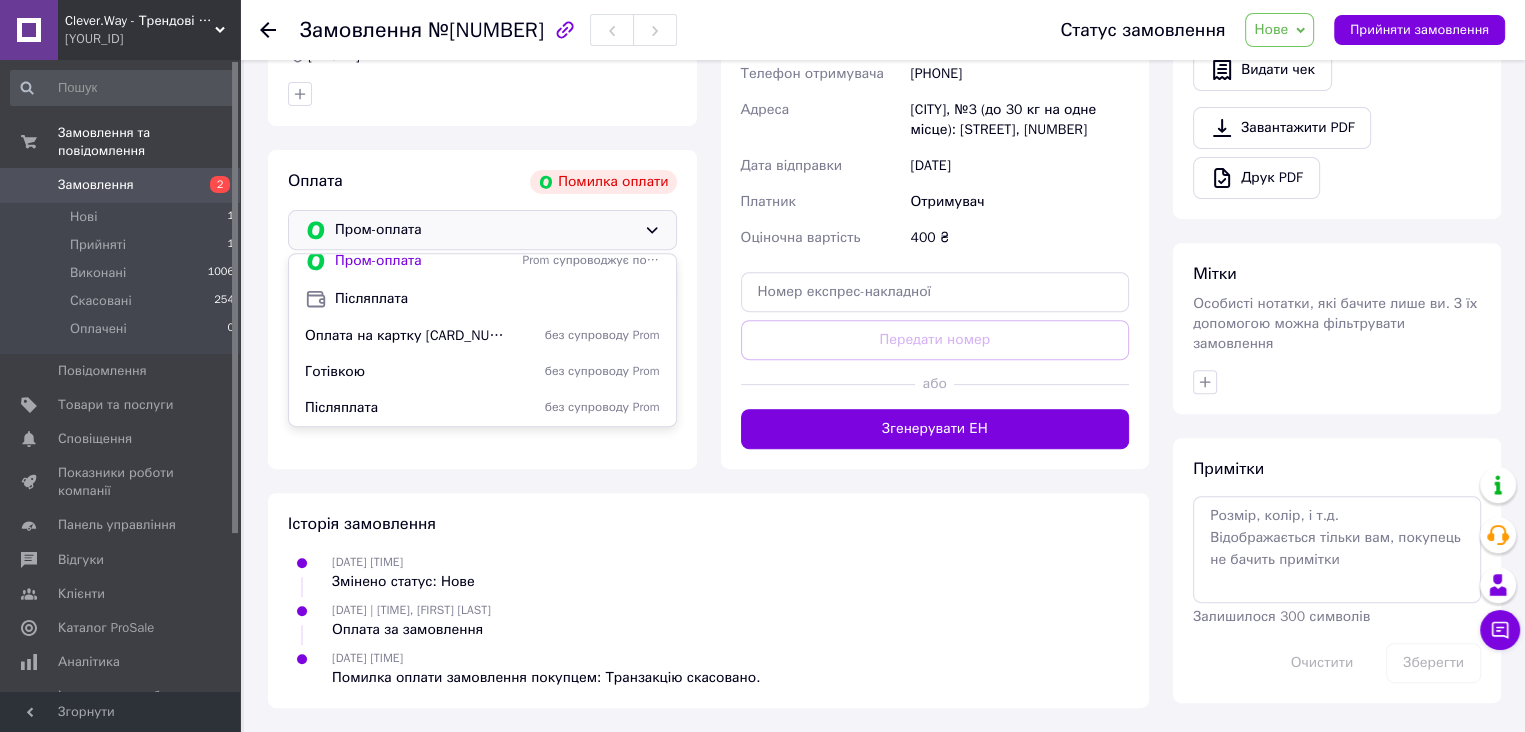 click on "Замовлення з додатку Помилка оплати [DATE] | [TIME] Товари в замовленні (2) Додати товар Вакуумные пакеты для хранения одежды 50x60 см Прозрачные В наявності 50 ₴ Артикул: 854 Каталог ProSale: 31.55 ₴  5   шт. 250 ₴ Мини плойка для волос ProGemei GM-2801 2в1 В наявності 150 ₴ Артикул: 900 Каталог ProSale: 21.45 ₴  1   шт. 150 ₴ Приховати товари Покупець Змінити покупця [LAST] [FIRST] 1 замовлення у вас на 400 ₴ 84%   успішних покупок Додати відгук Додати [PHONE] Оплата Помилка оплати Пром-оплата Пром-оплата Prom супроводжує покупку Післяплата Оплата на картку [CARD_NUMBER]  Алкозай Фероз без супроводу Prom <" at bounding box center [708, 32] 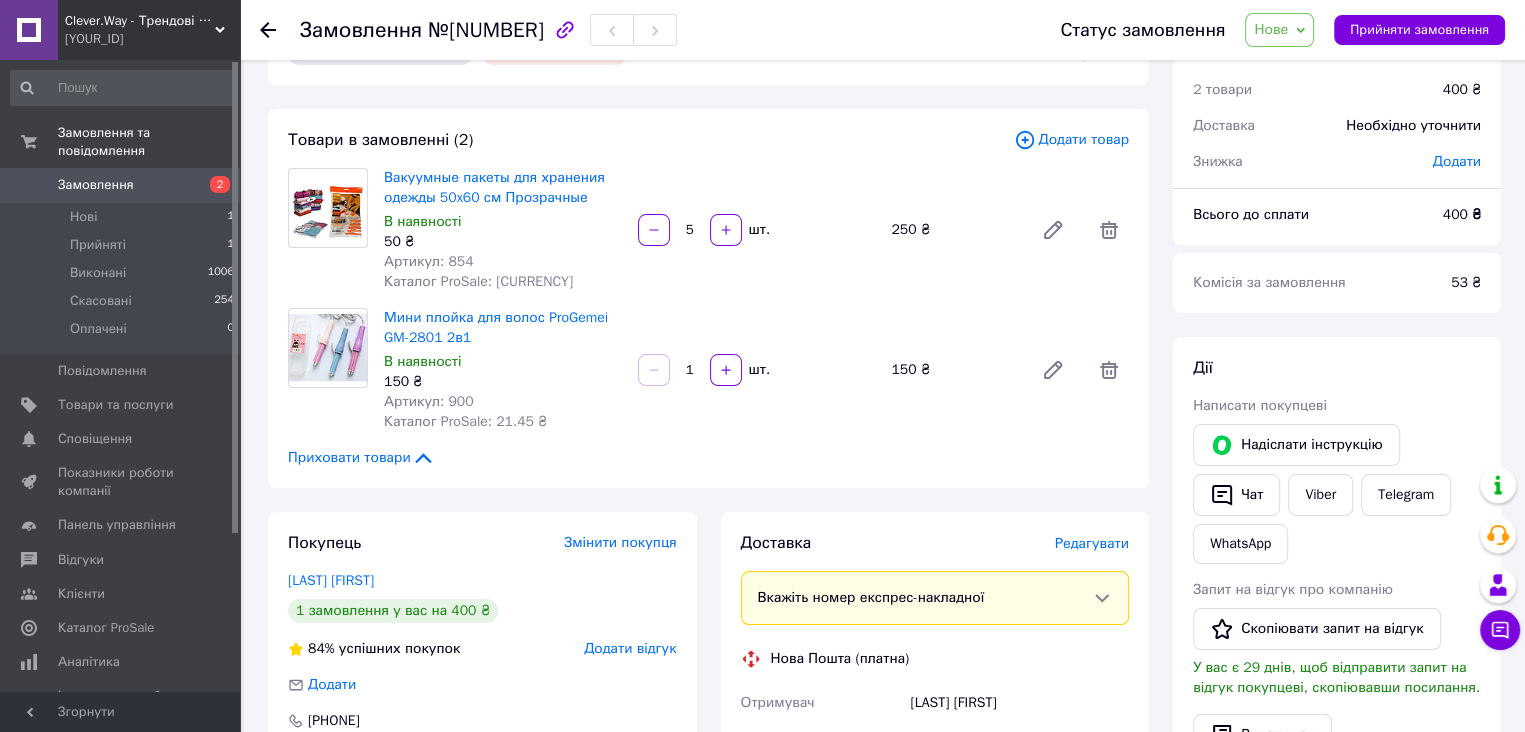 scroll, scrollTop: 0, scrollLeft: 0, axis: both 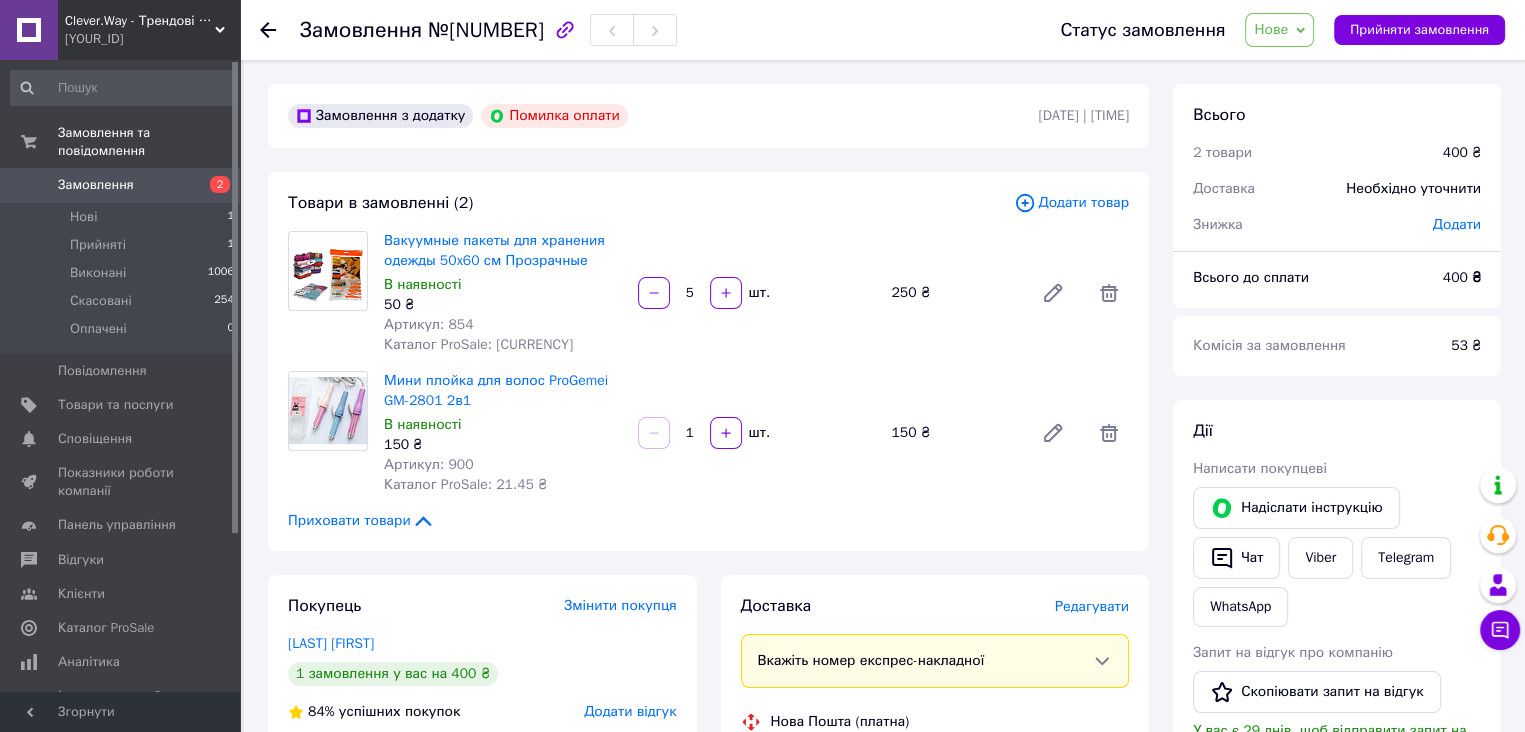 click on "Замовлення" at bounding box center [121, 185] 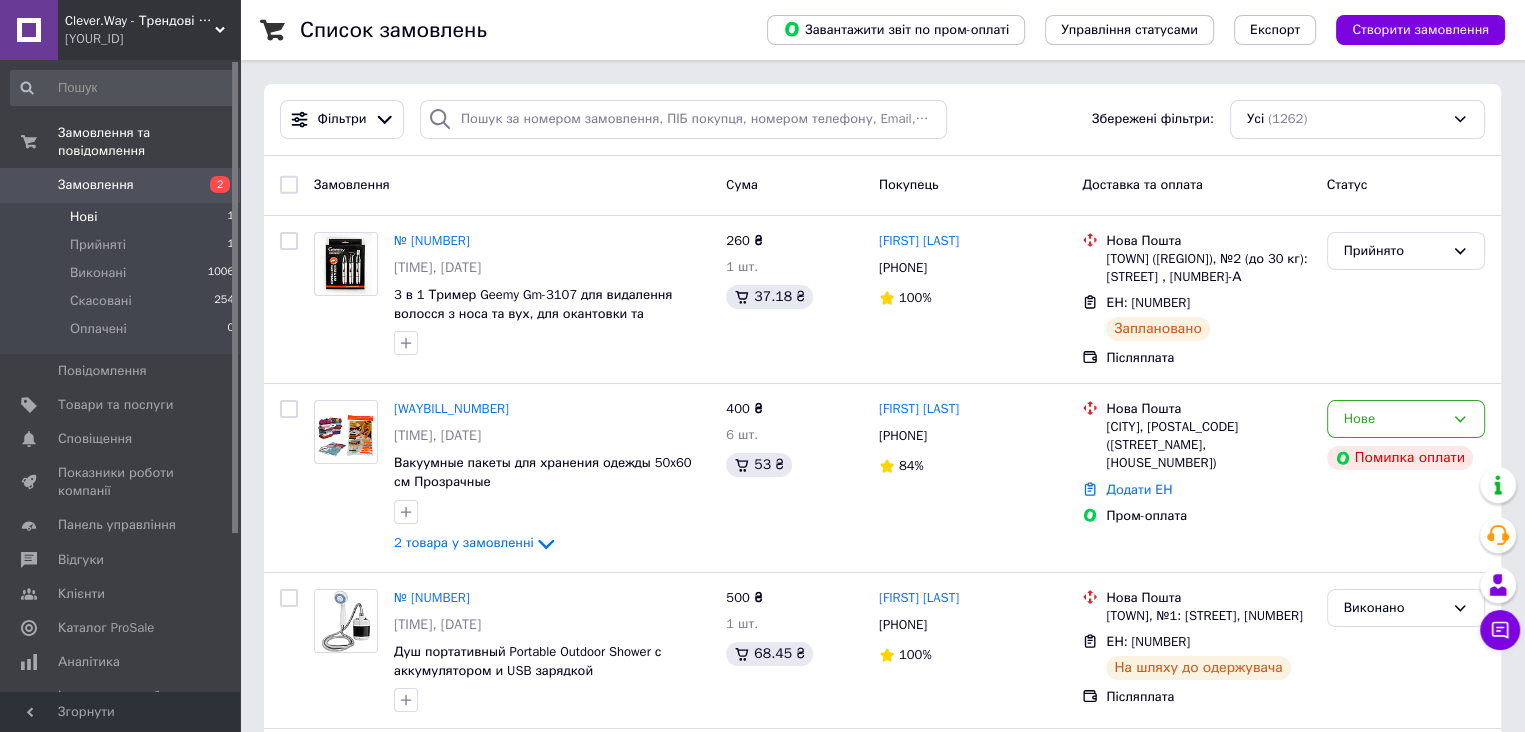 click on "Нові 1" at bounding box center [123, 217] 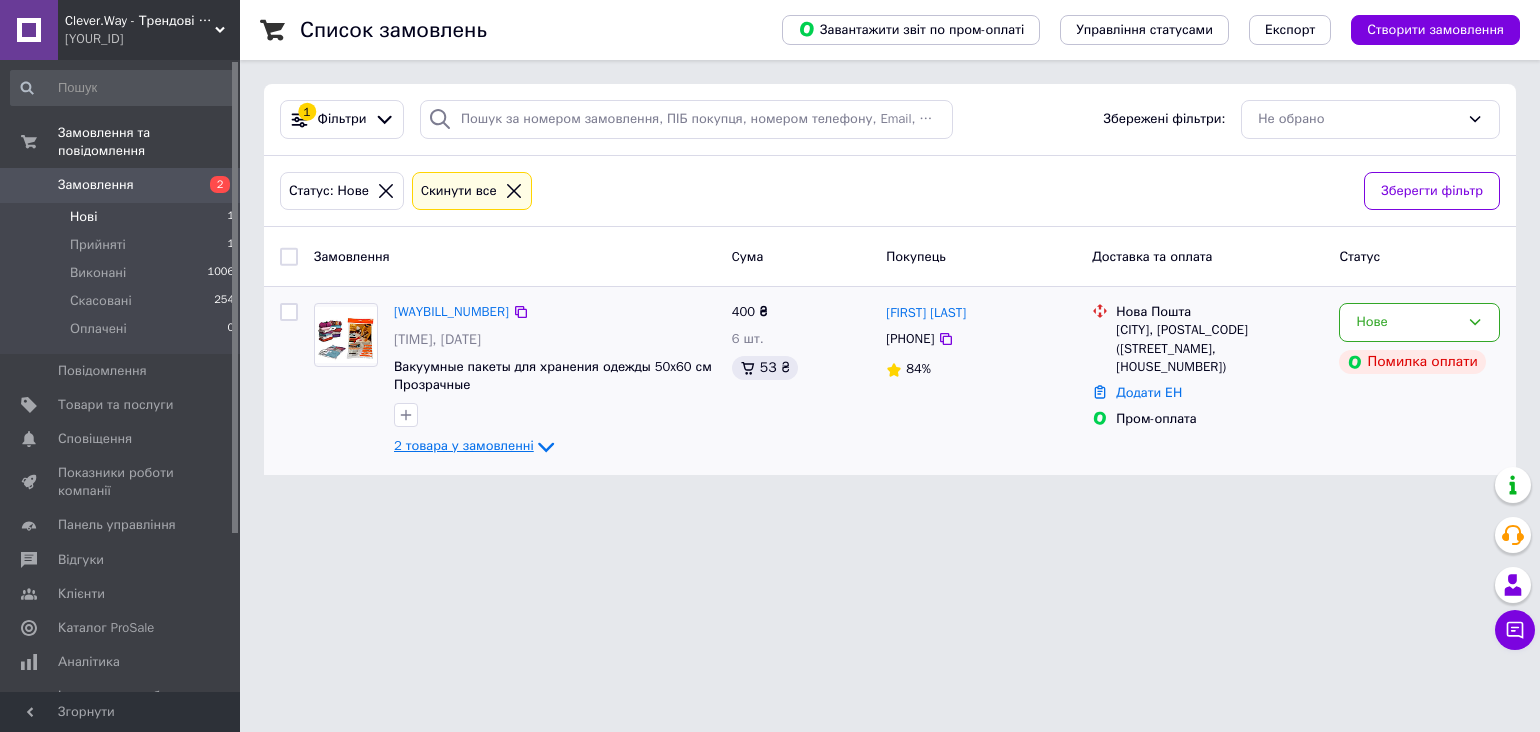 click on "2 товара у замовленні" at bounding box center (464, 446) 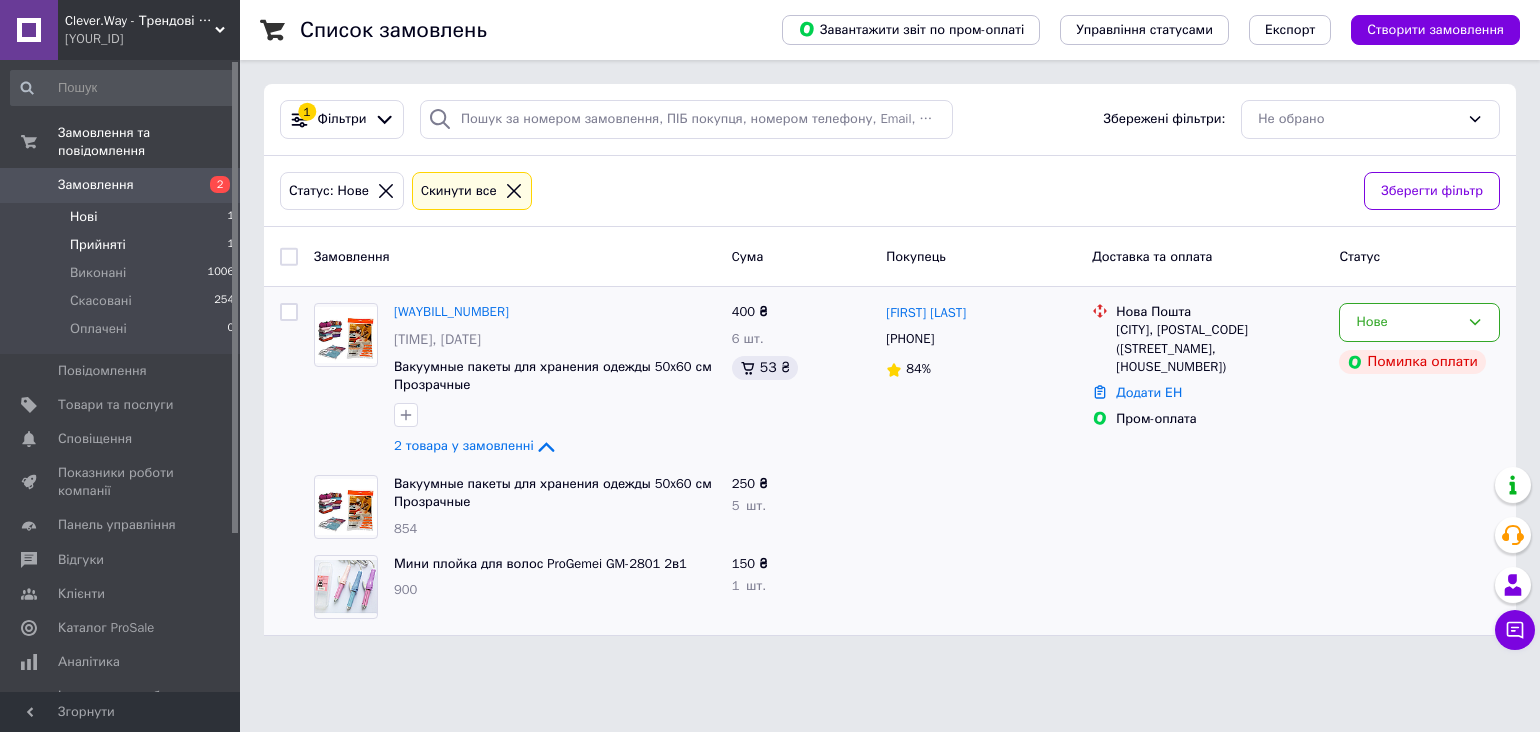 click on "Прийняті 1" at bounding box center (123, 245) 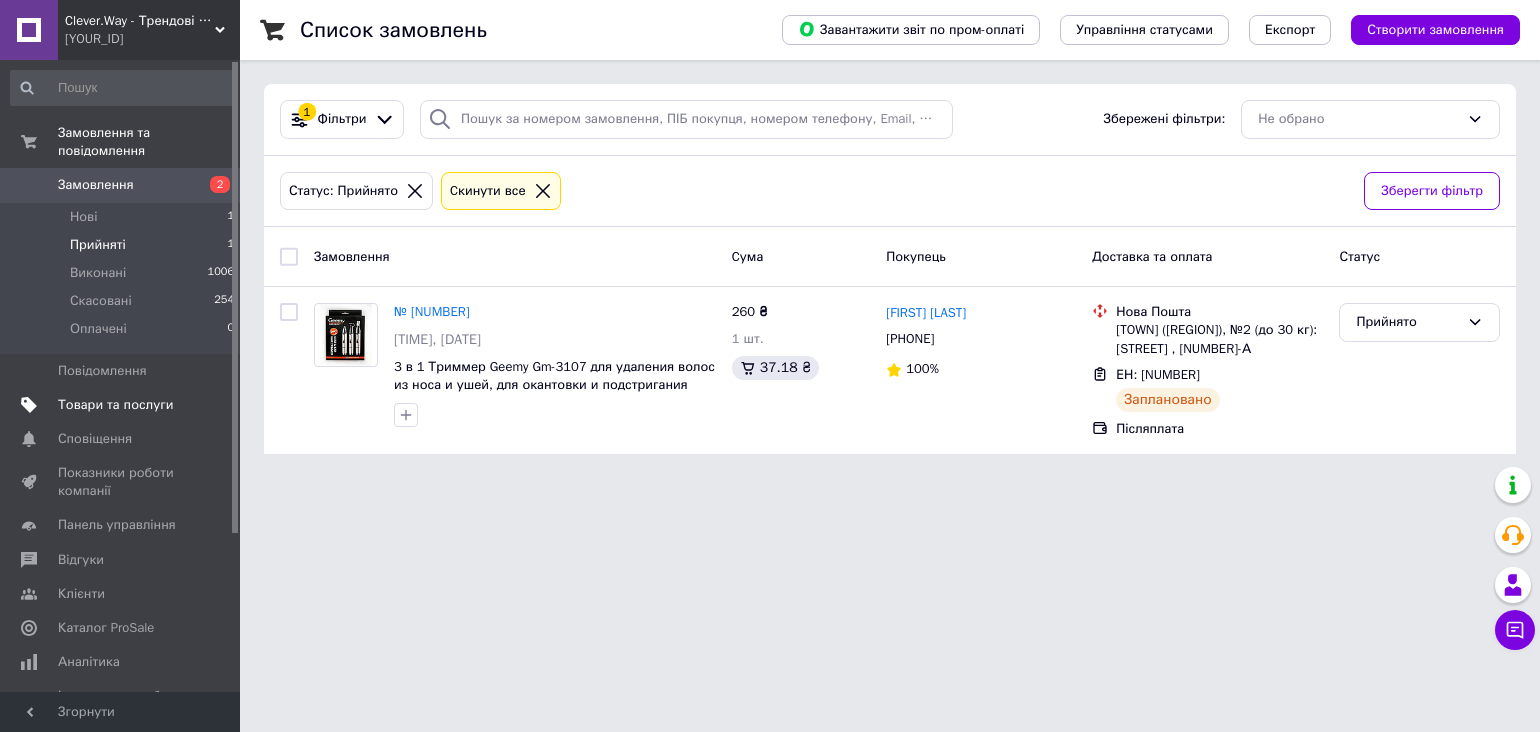 click on "Товари та послуги" at bounding box center [123, 405] 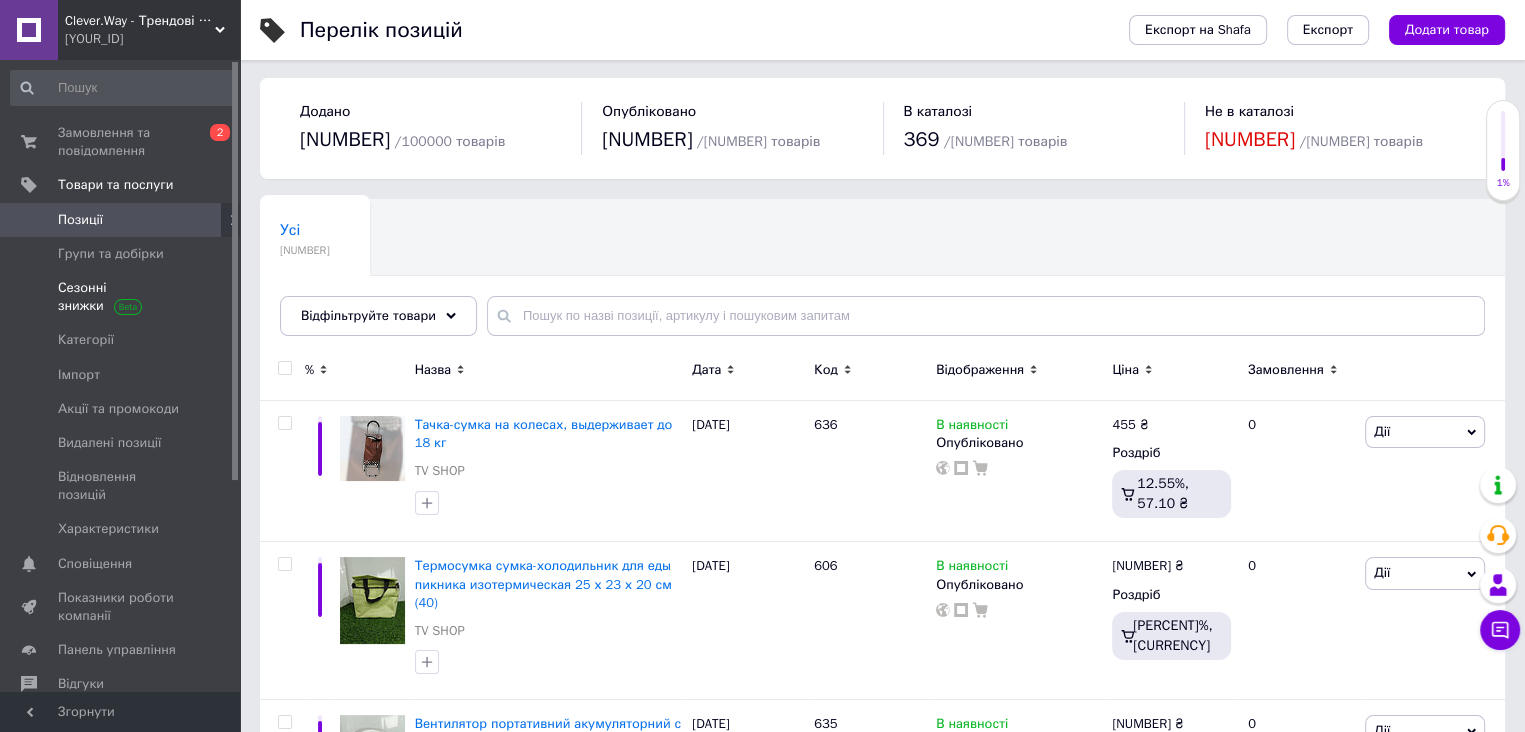 scroll, scrollTop: 0, scrollLeft: 0, axis: both 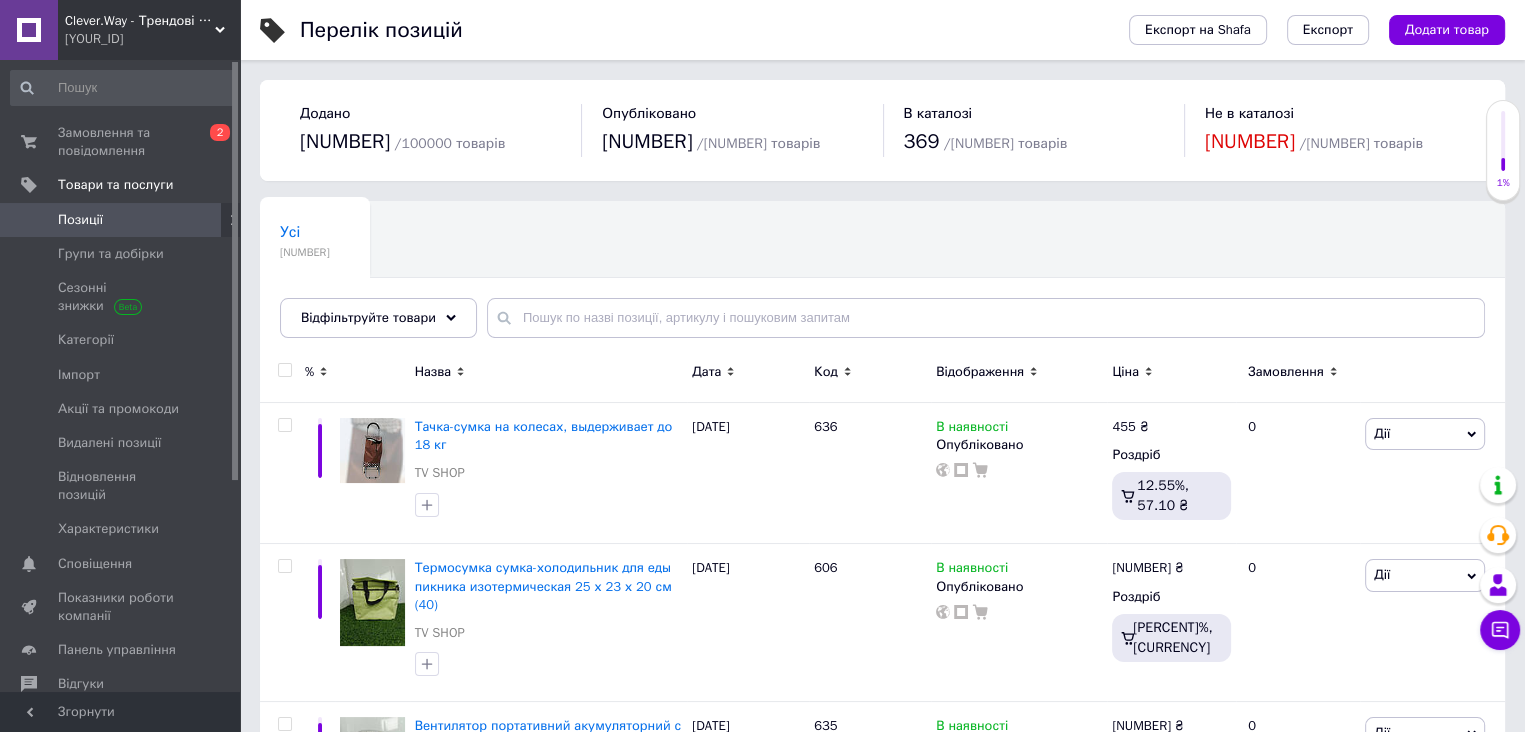 click on "Позиції" at bounding box center [121, 220] 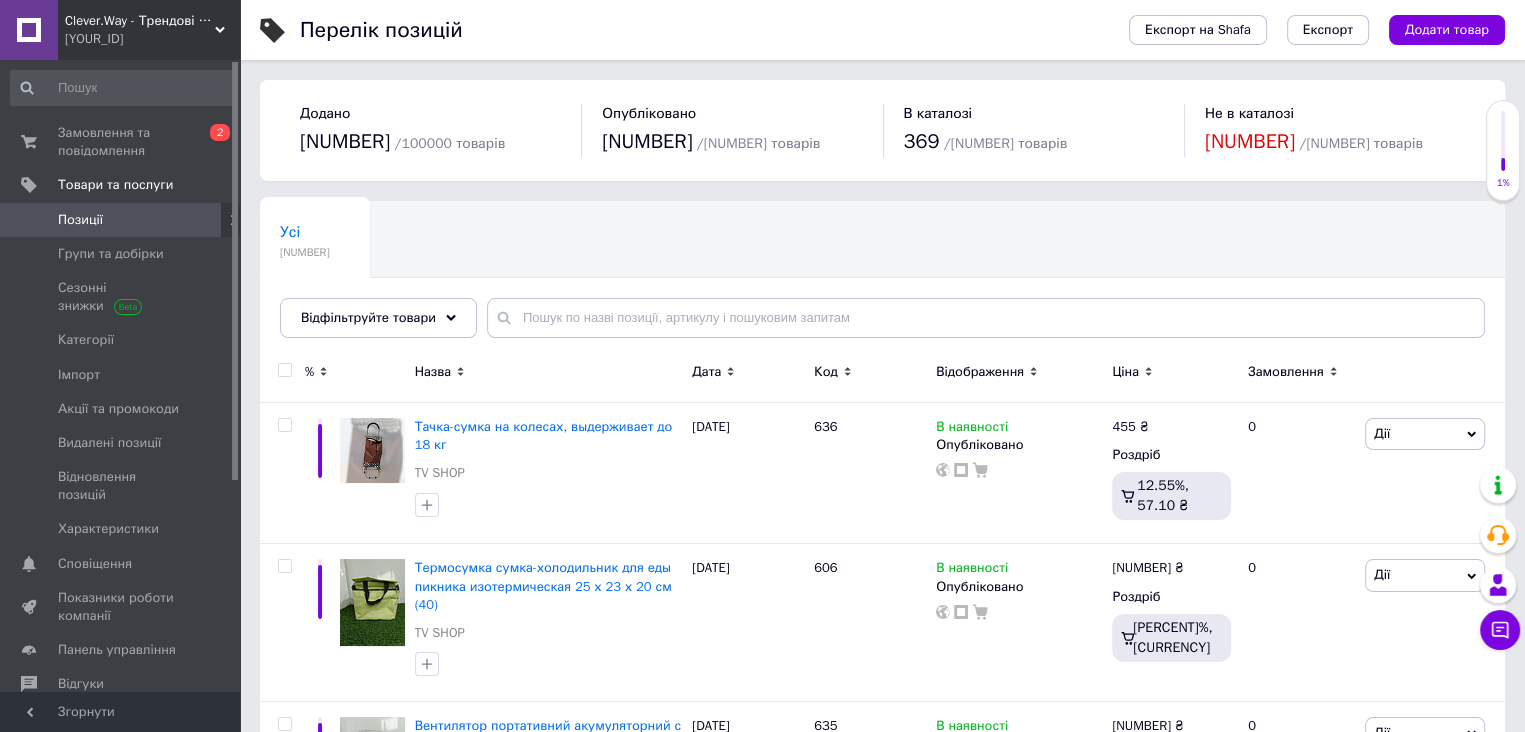 click on "Замовлення та повідомлення 0 2 Товари та послуги Позиції Групи та добірки Сезонні знижки Категорії Імпорт Акції та промокоди Видалені позиції Відновлення позицій Характеристики Сповіщення 0 0 Показники роботи компанії Панель управління Відгуки Клієнти Каталог ProSale Аналітика Інструменти веб-майстра та SEO Управління сайтом Гаманець компанії Маркет Налаштування Тарифи та рахунки Prom топ" at bounding box center (123, 379) 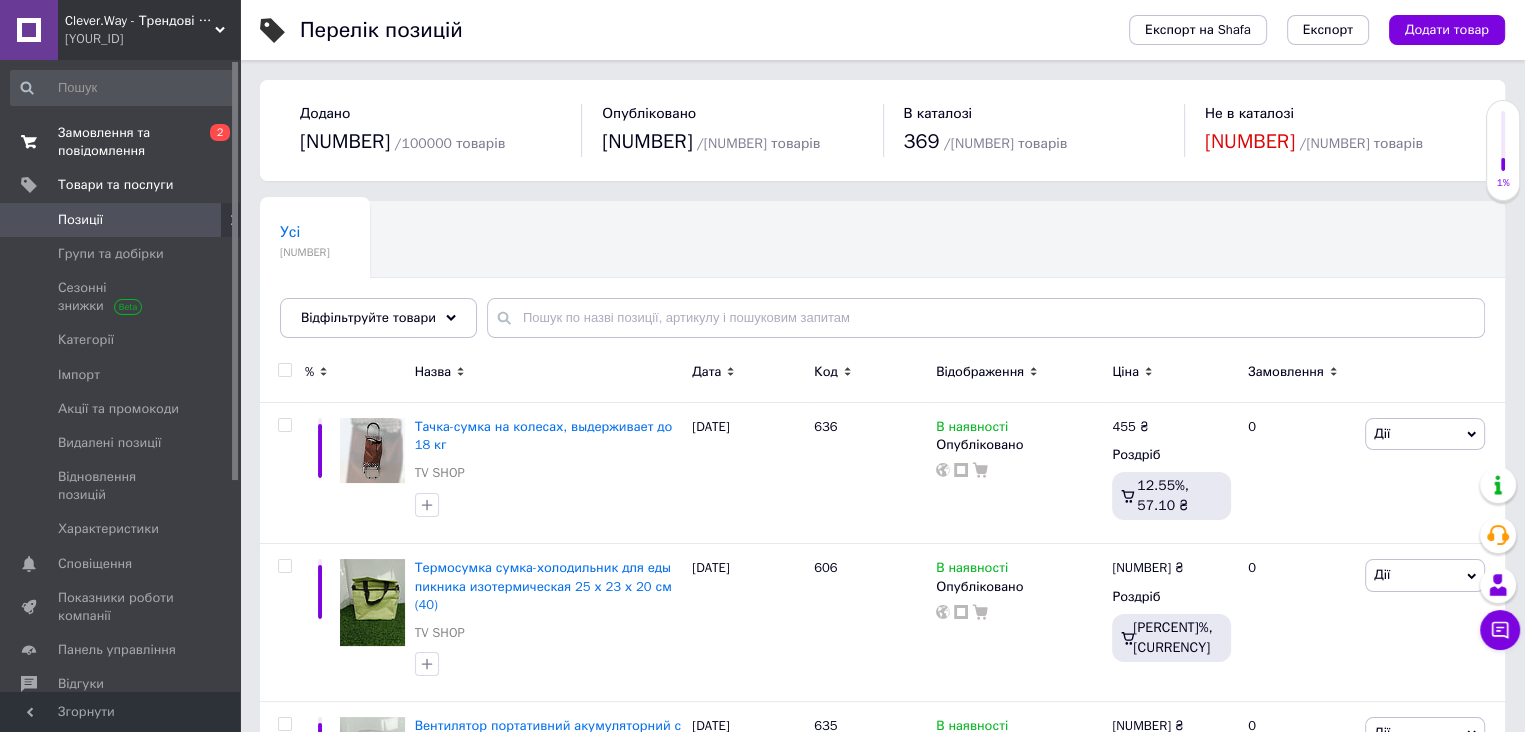 click on "Замовлення та повідомлення 0 2" at bounding box center [123, 142] 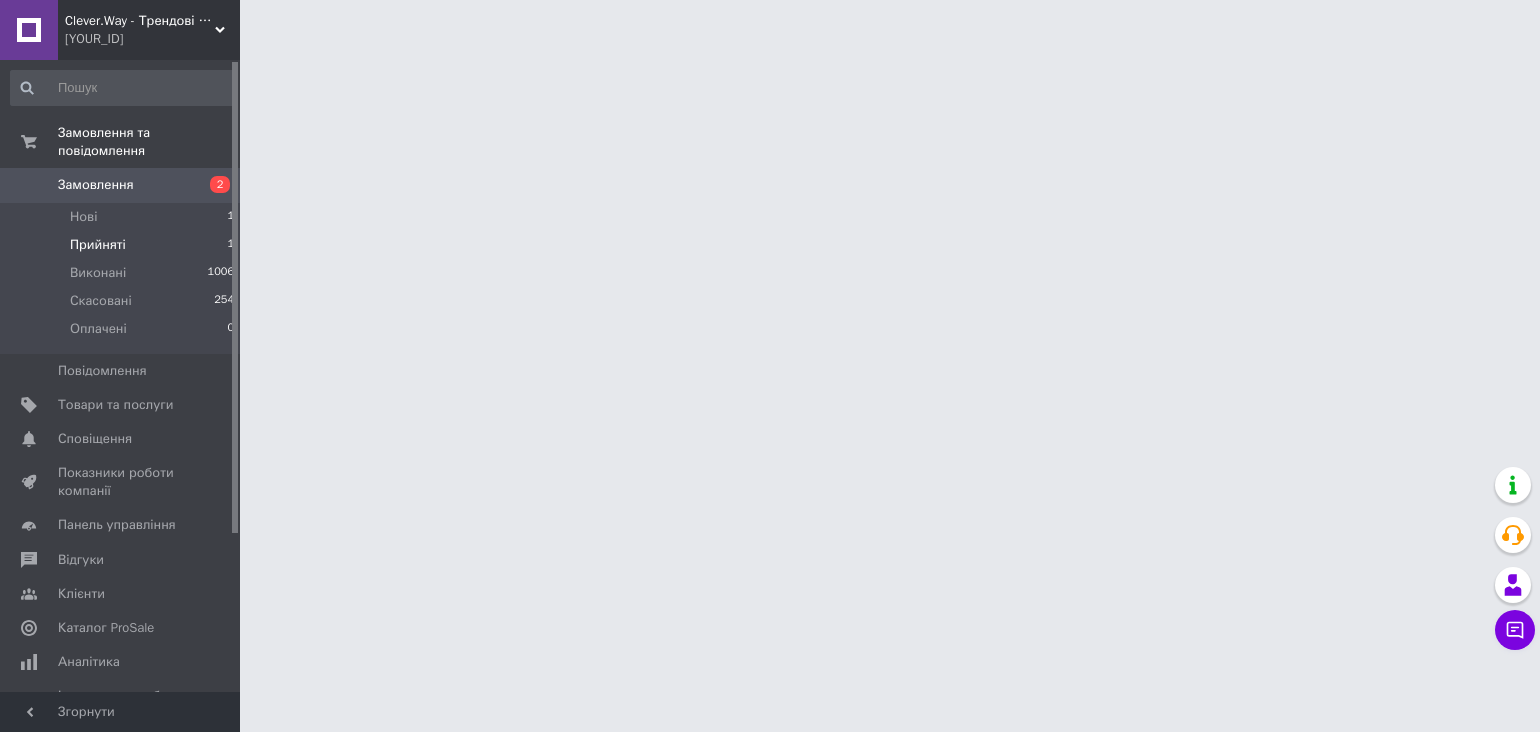 click on "Прийняті 1" at bounding box center [123, 245] 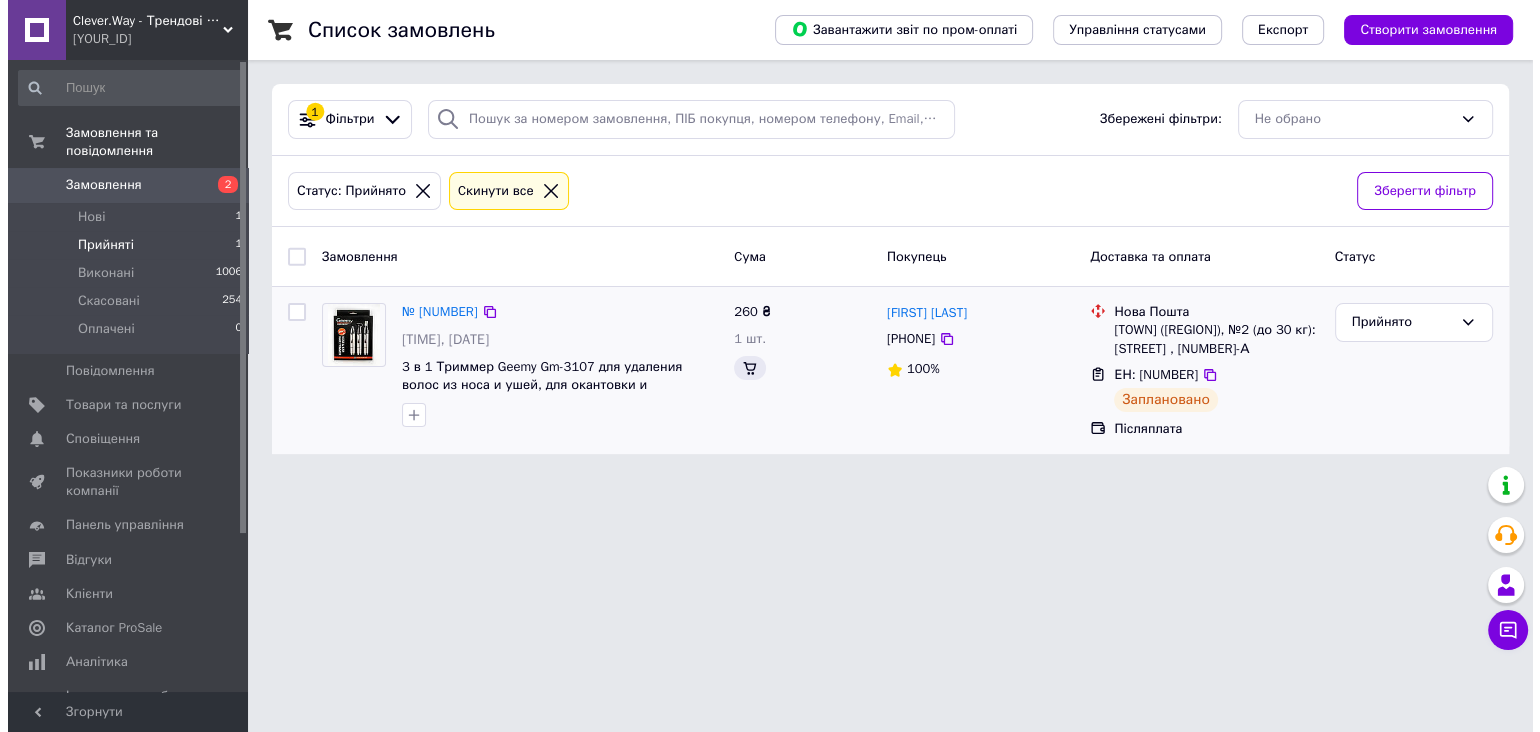 scroll, scrollTop: 0, scrollLeft: 0, axis: both 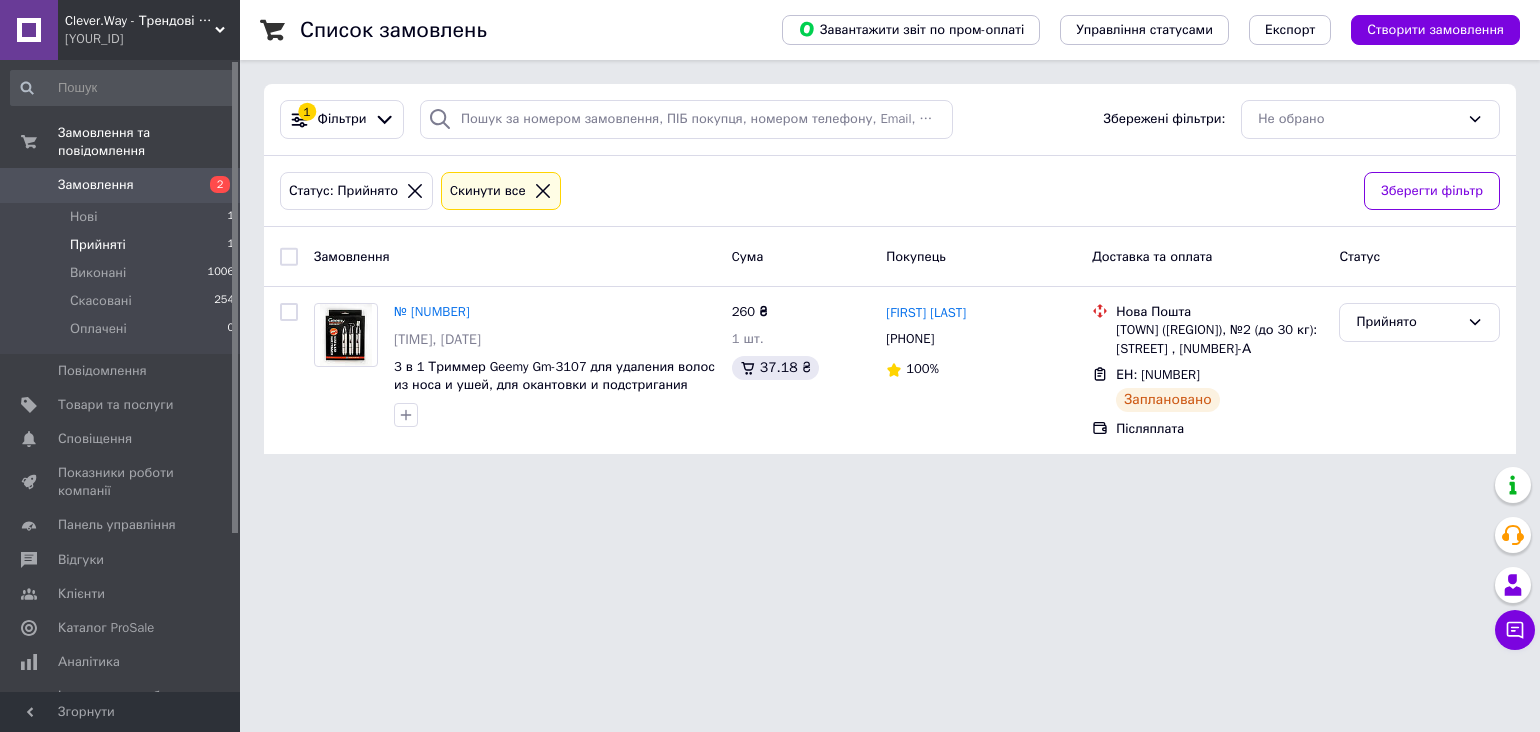 click on "Прийняті 1" at bounding box center [123, 245] 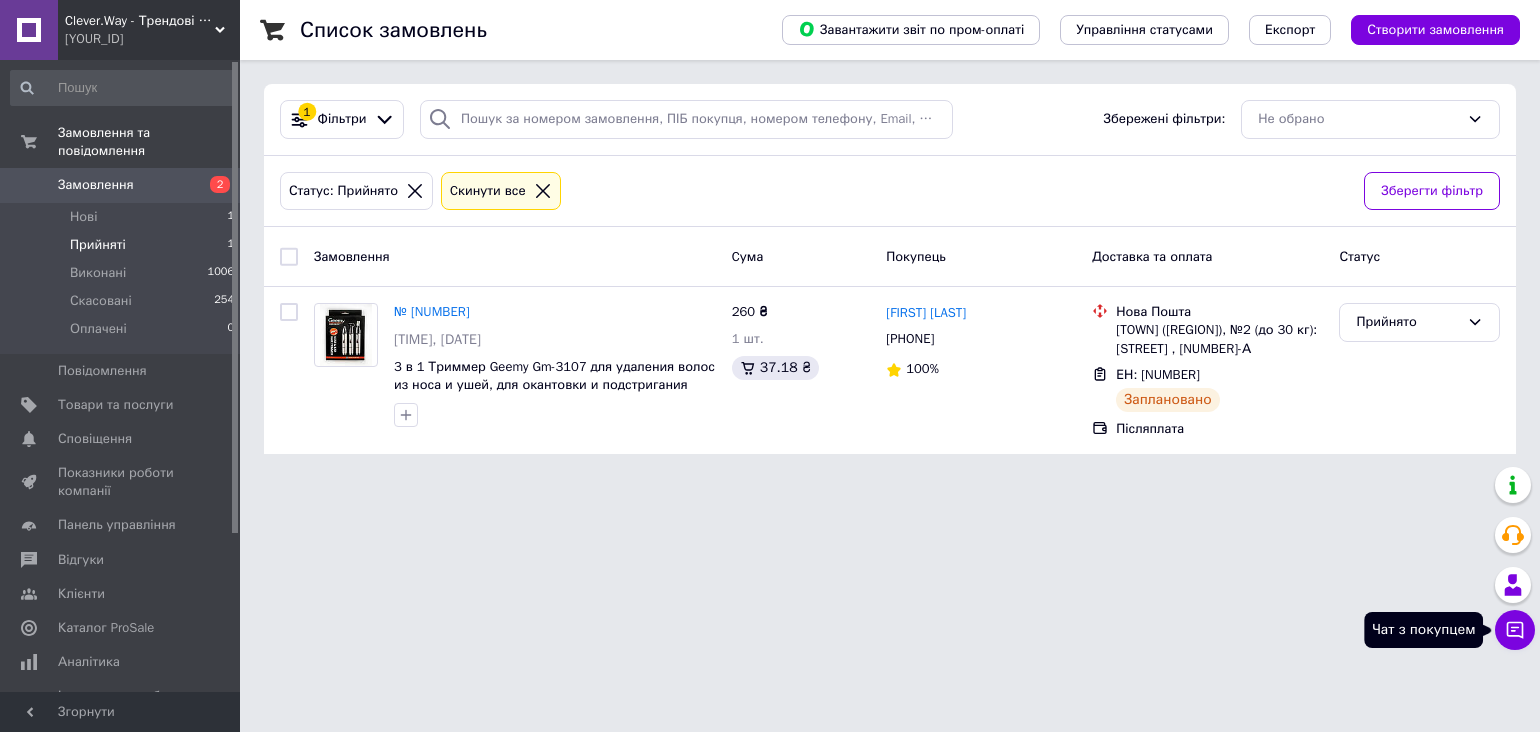 click at bounding box center (1515, 630) 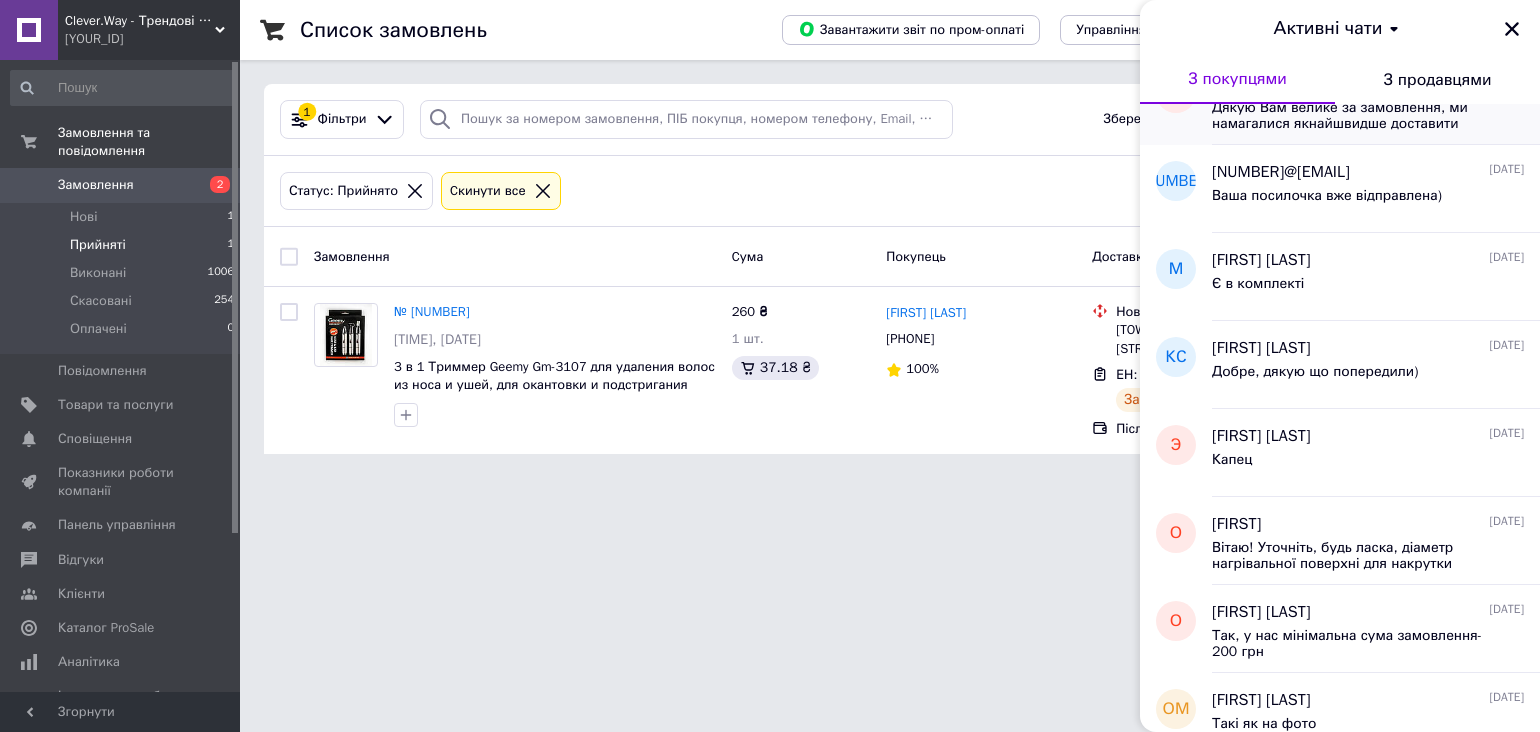 scroll, scrollTop: 0, scrollLeft: 0, axis: both 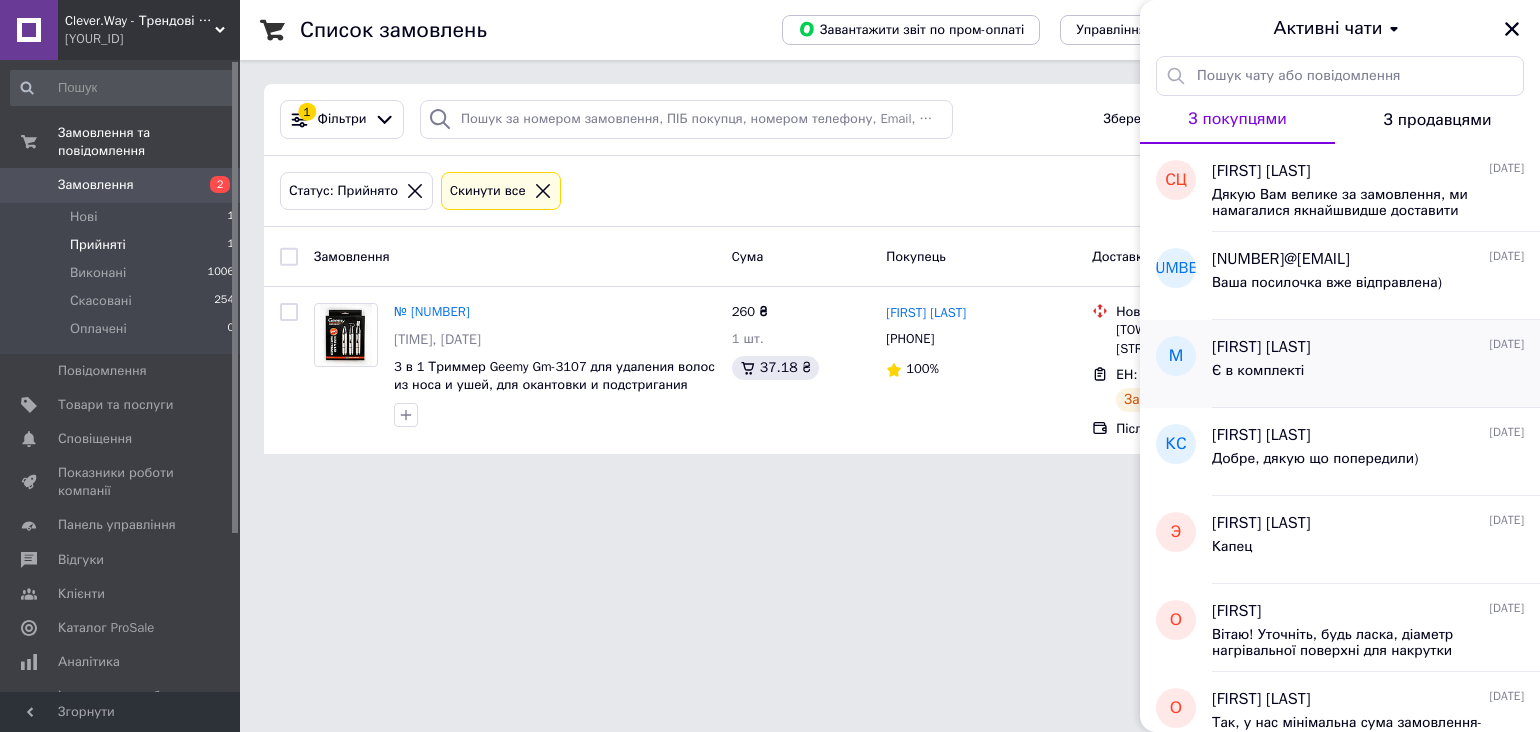 click on "[FIRST] [LAST]" at bounding box center [1261, 171] 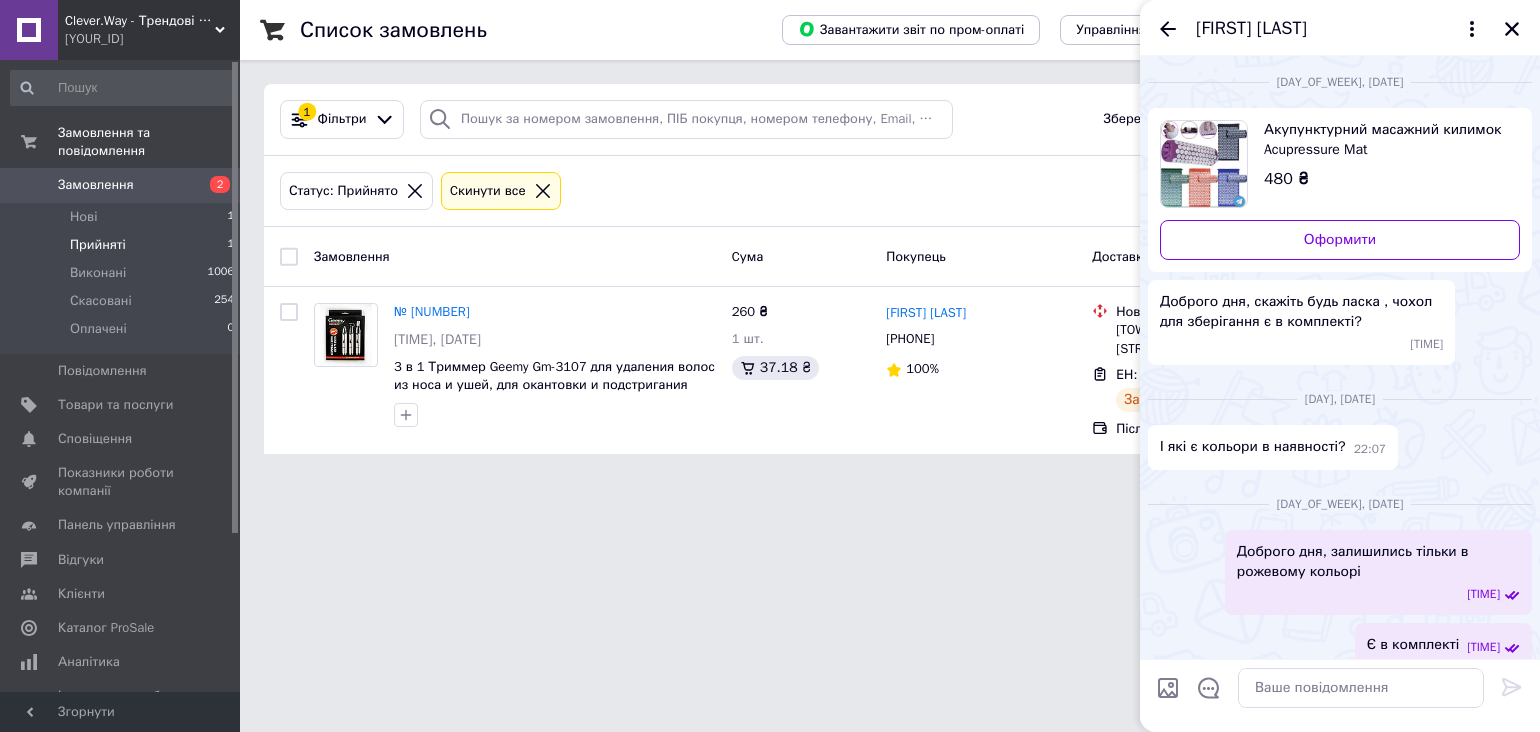 scroll, scrollTop: 18, scrollLeft: 0, axis: vertical 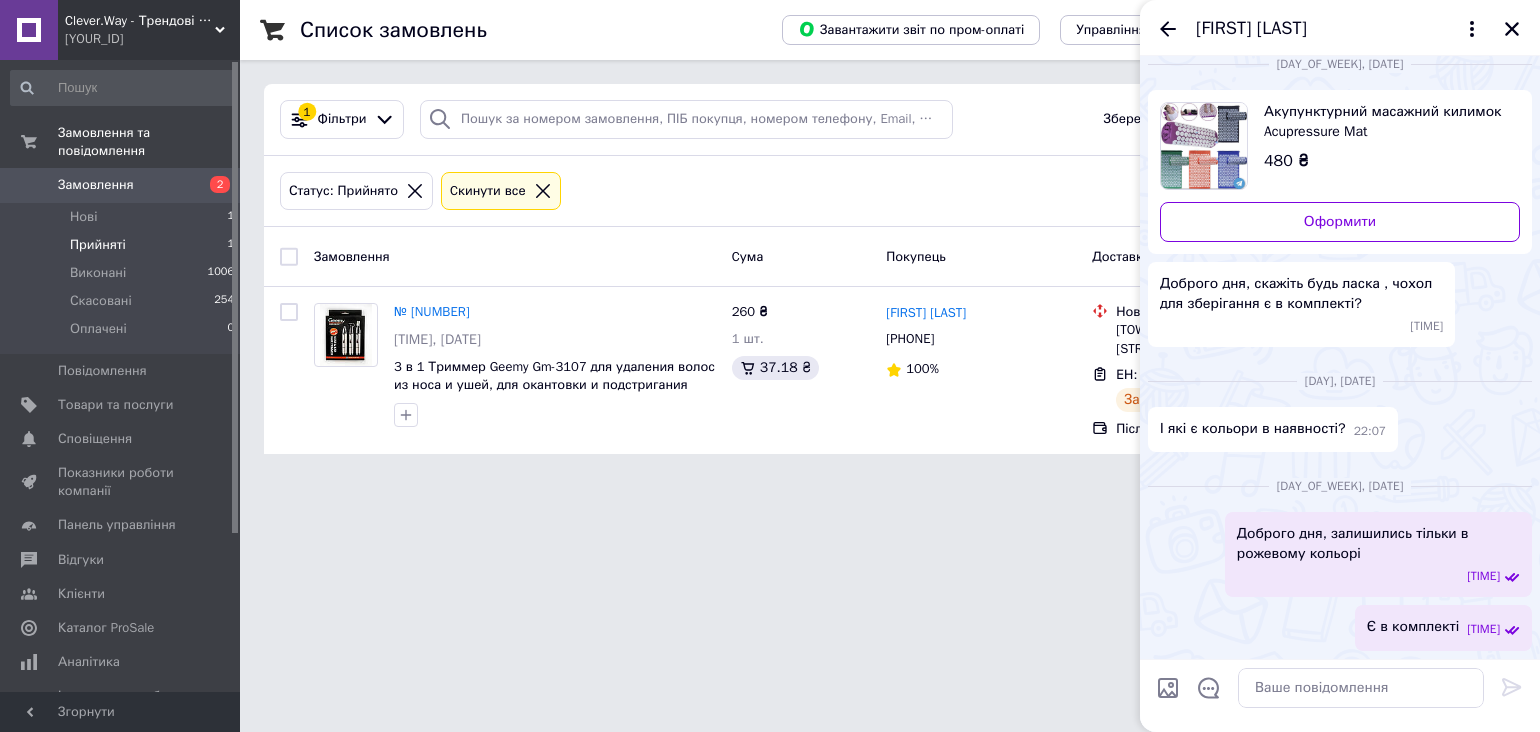 click on "[FIRST] [LAST]" at bounding box center (1340, 28) 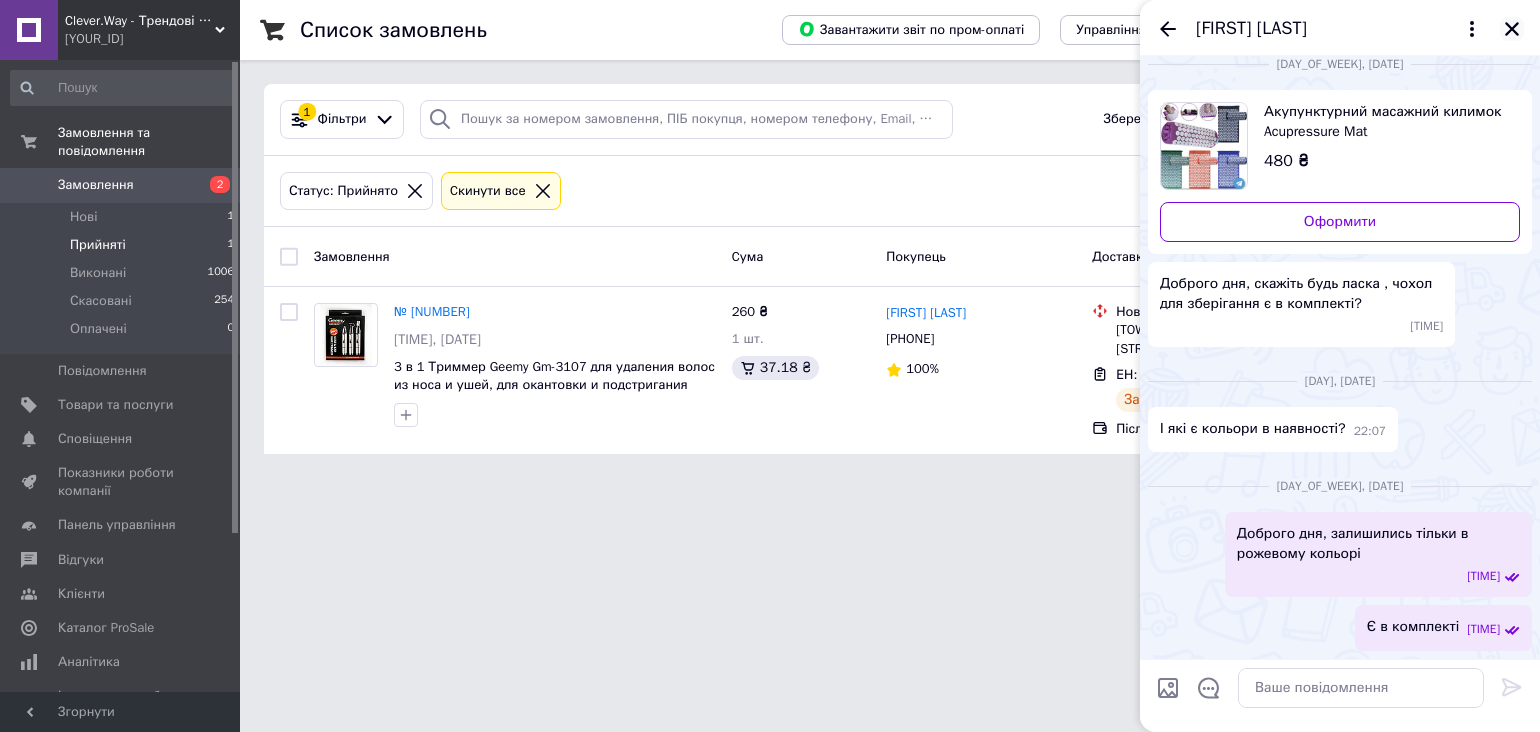 click at bounding box center (1512, 29) 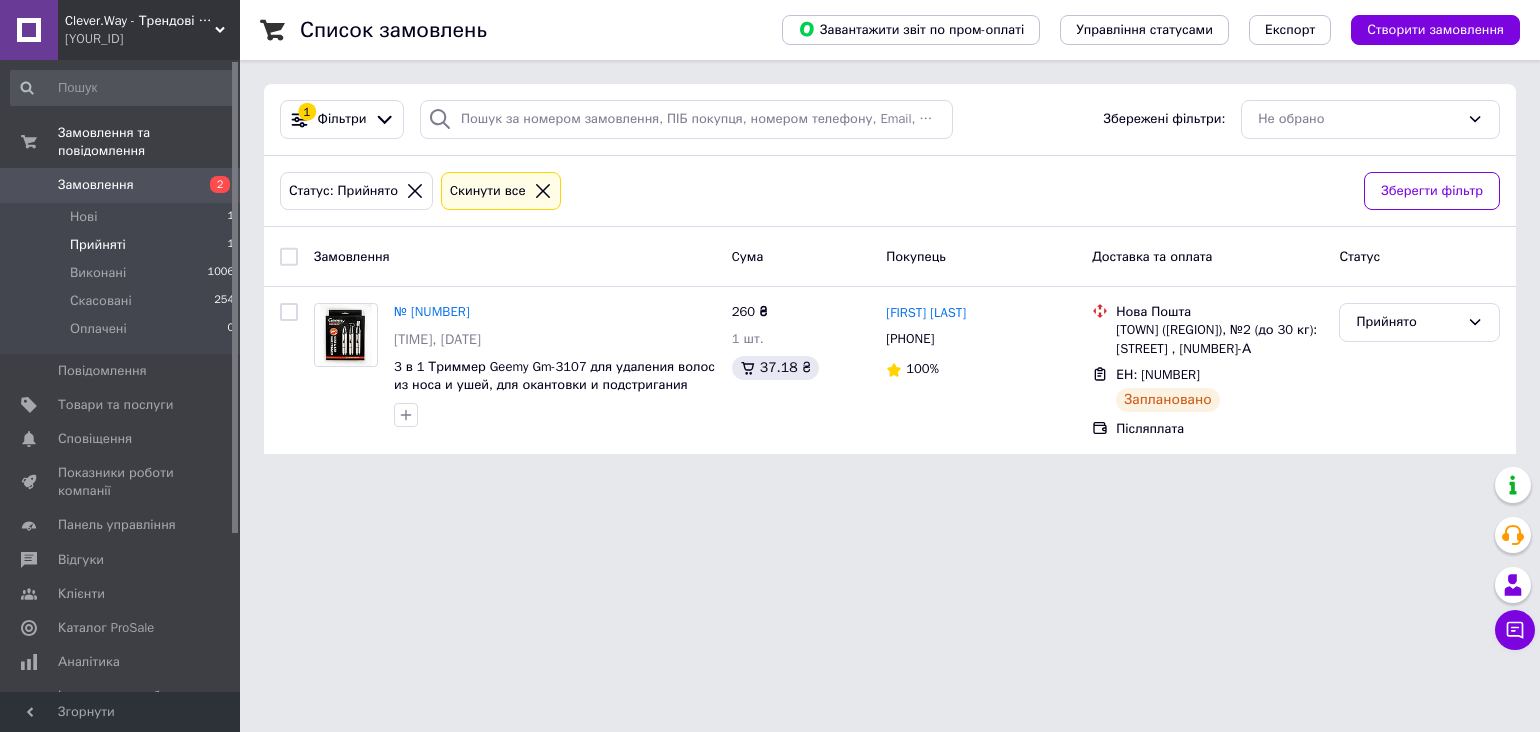 click on "Прийняті" at bounding box center (98, 245) 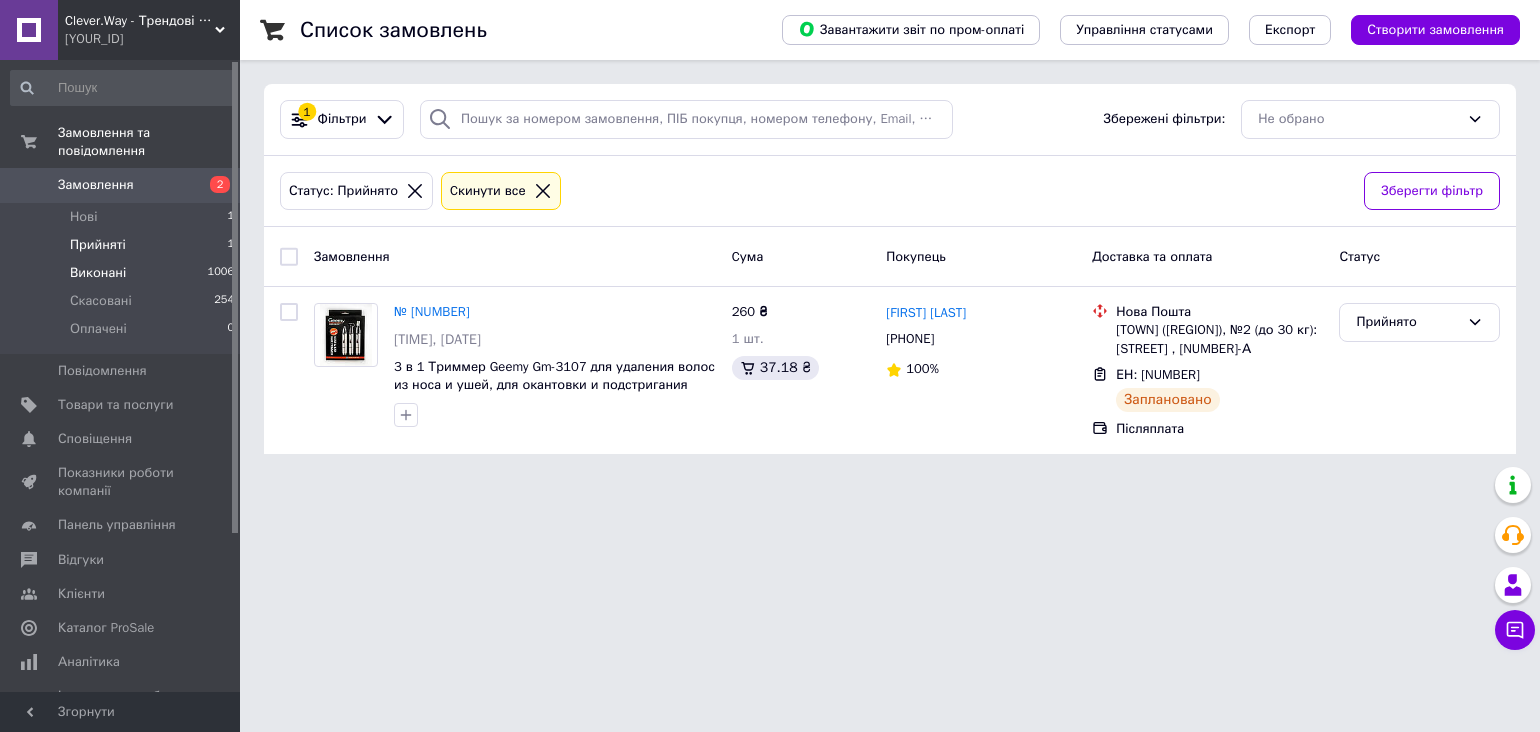 click on "1006" at bounding box center (230, 217) 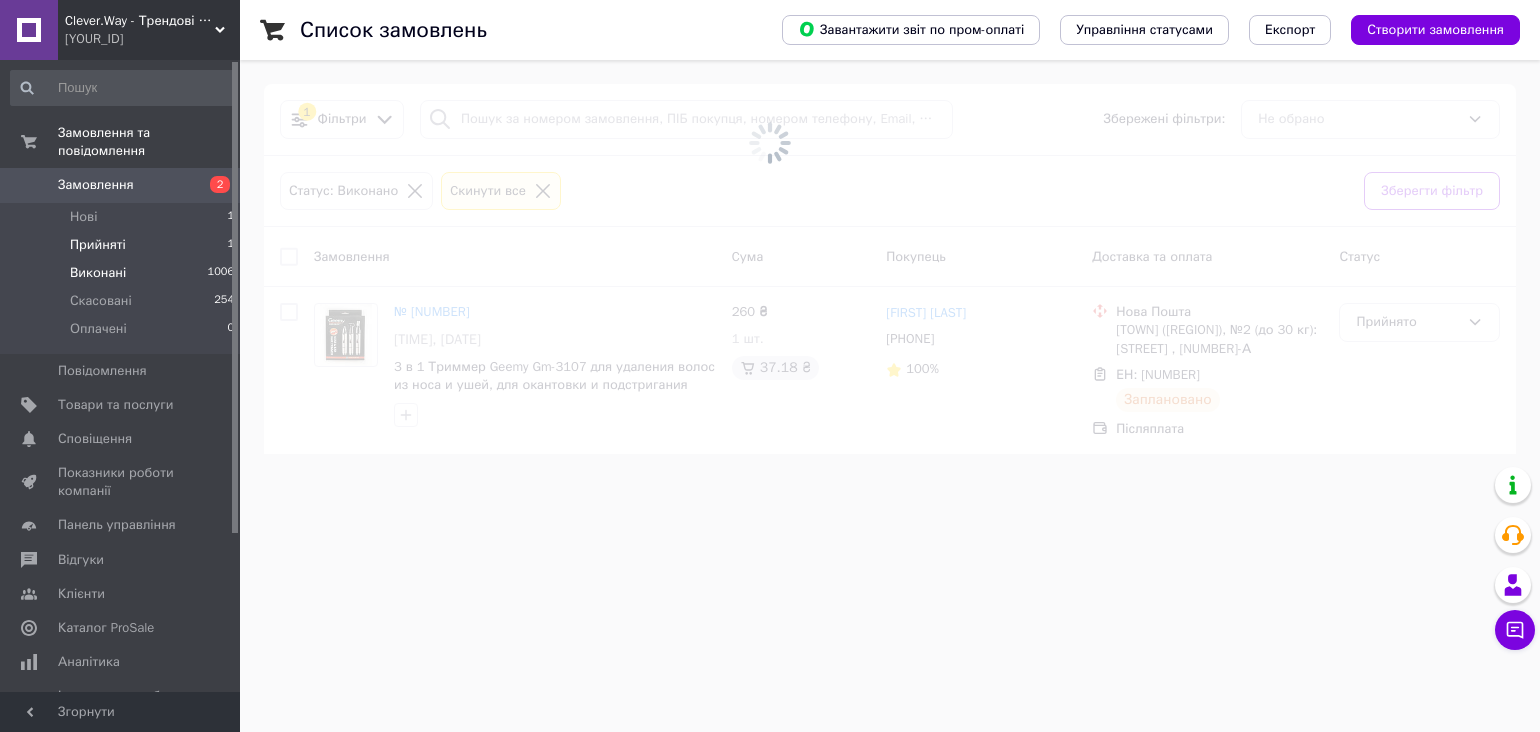 click on "Прийняті 1" at bounding box center [123, 245] 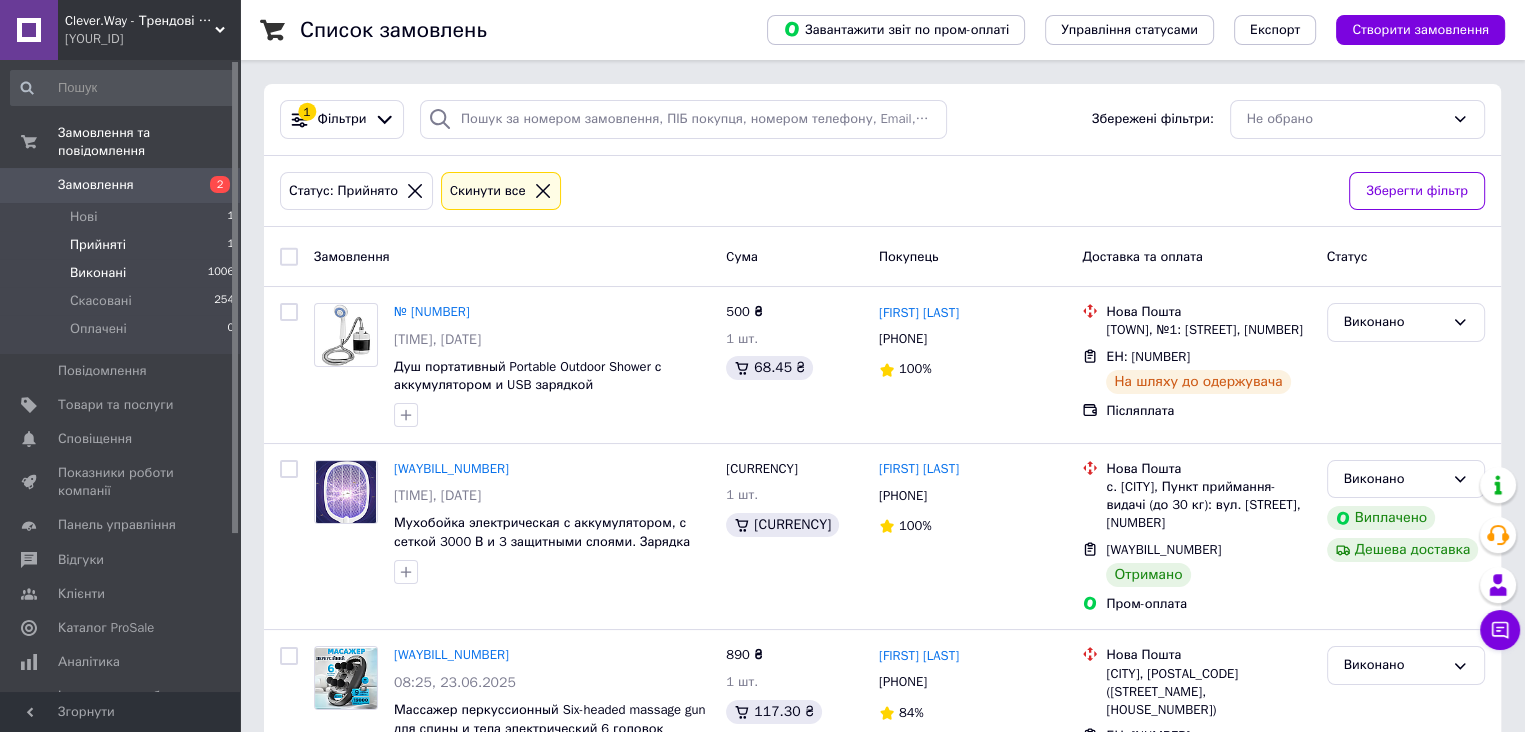 click on "Виконані 1006" at bounding box center [123, 273] 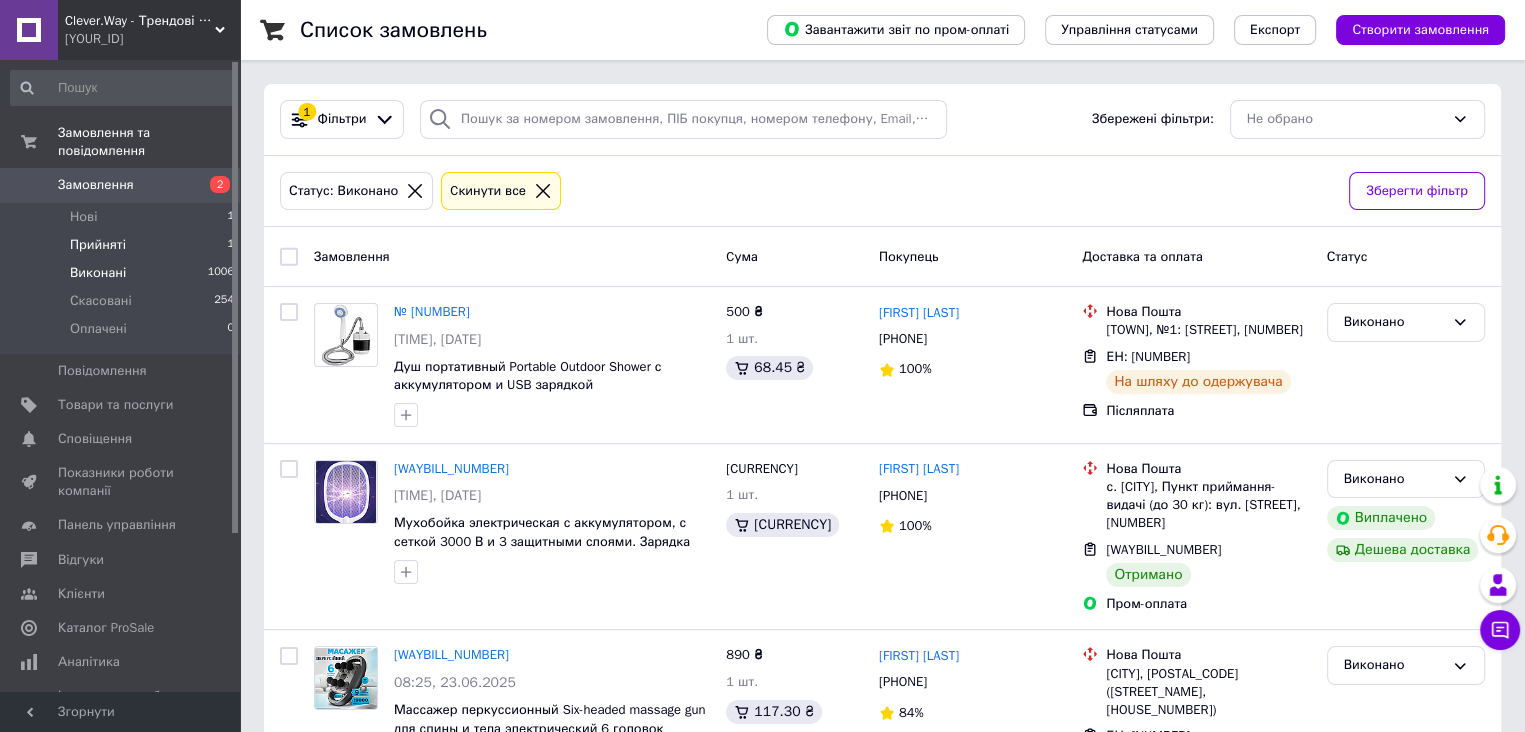 click on "Прийняті 1" at bounding box center [123, 245] 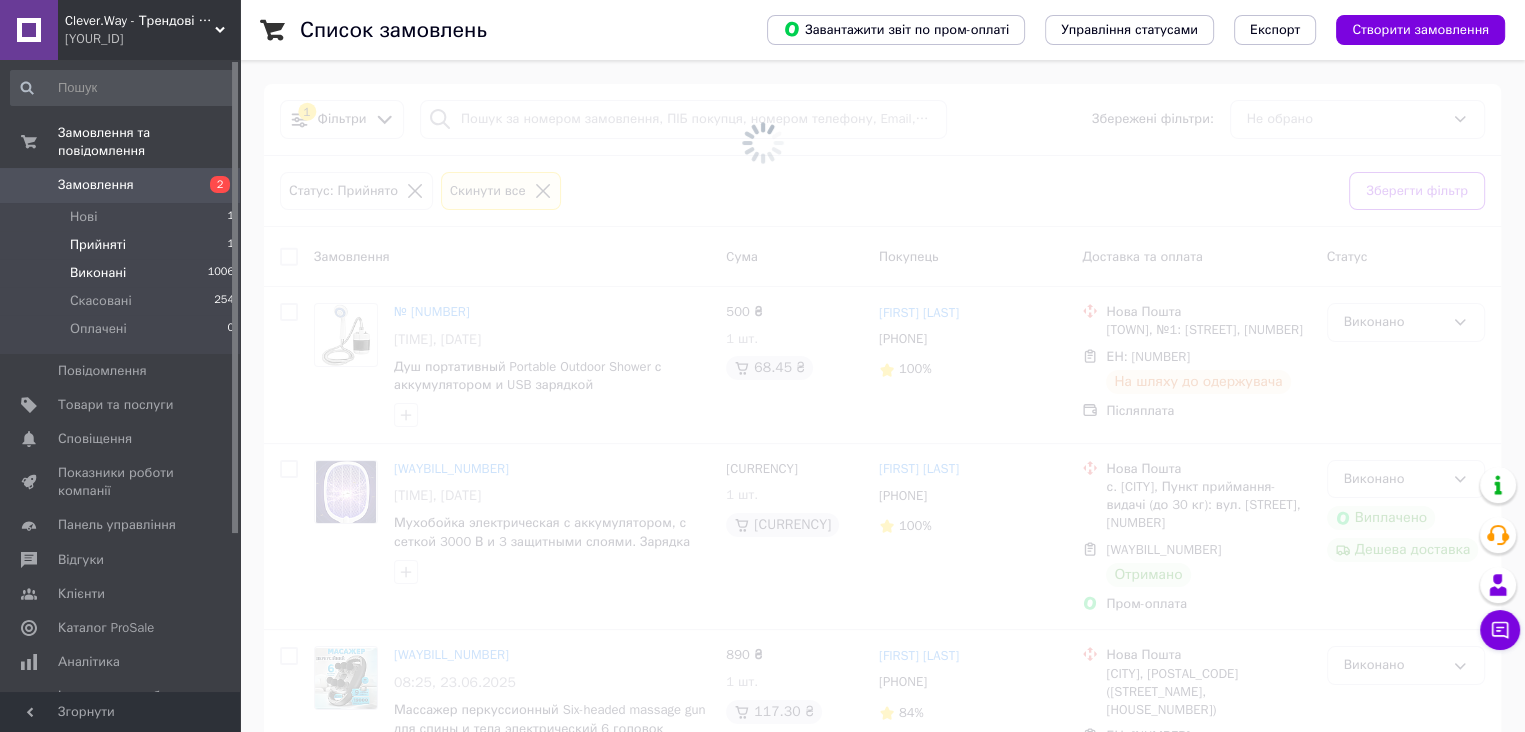 click on "Виконані 1006" at bounding box center (123, 273) 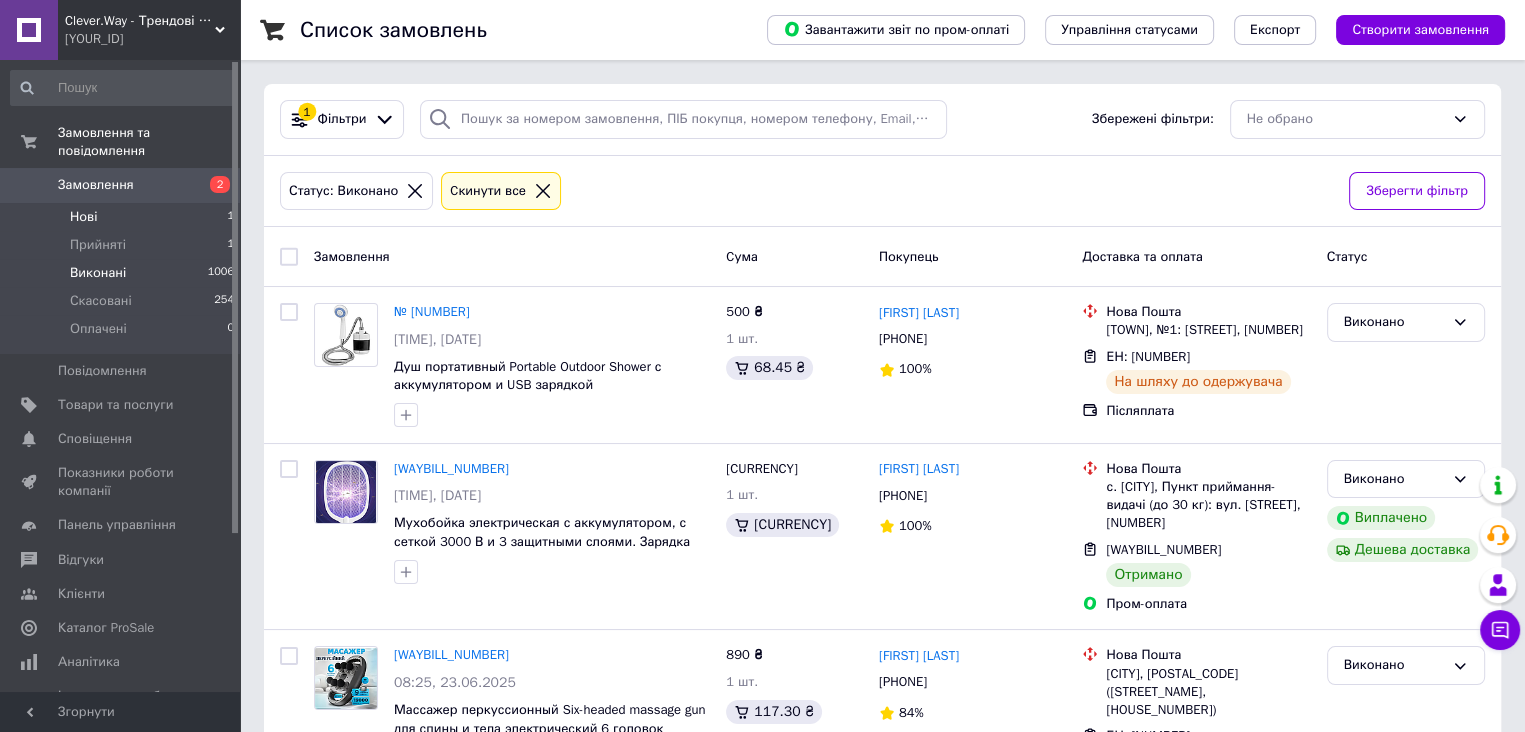 click on "Нові 1" at bounding box center (123, 217) 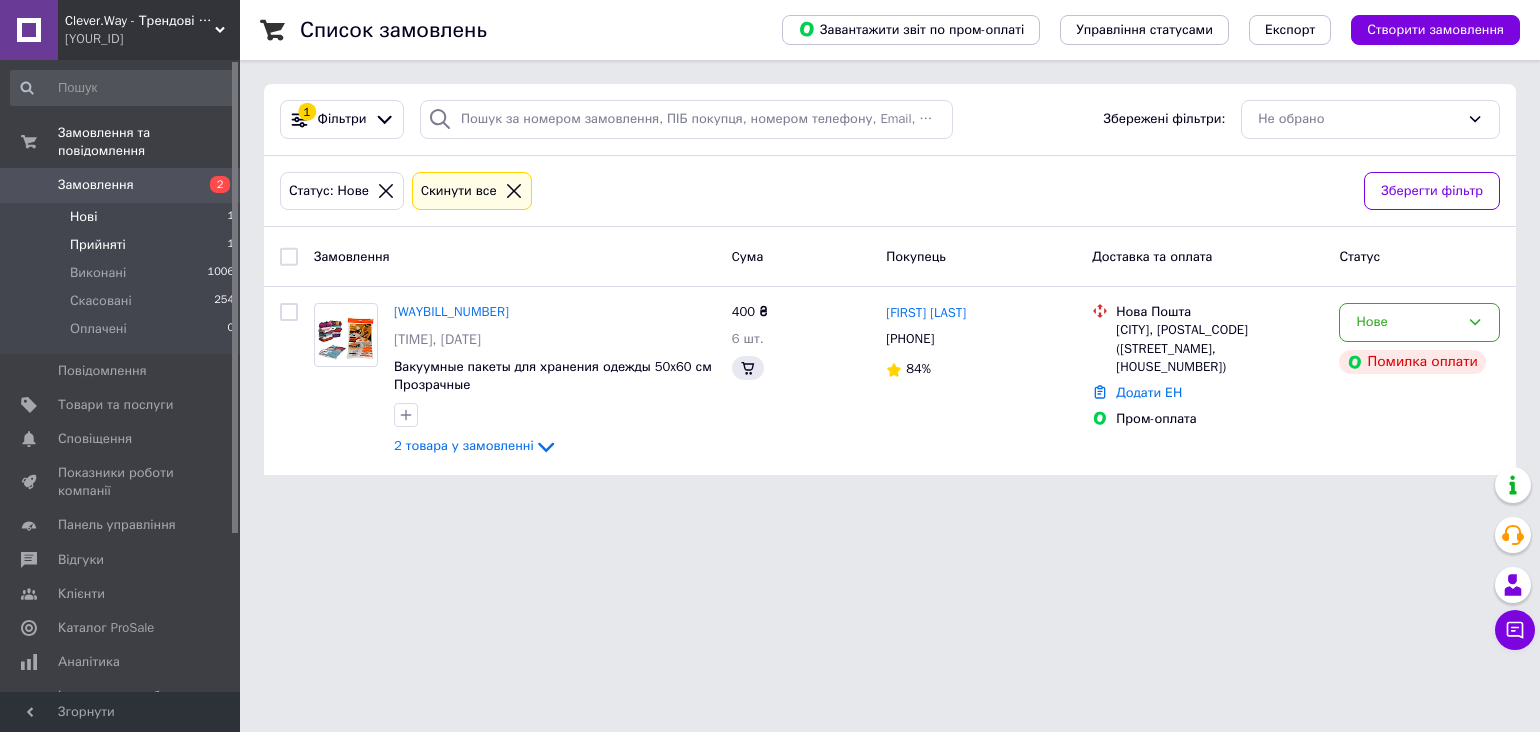 click on "Прийняті 1" at bounding box center (123, 245) 